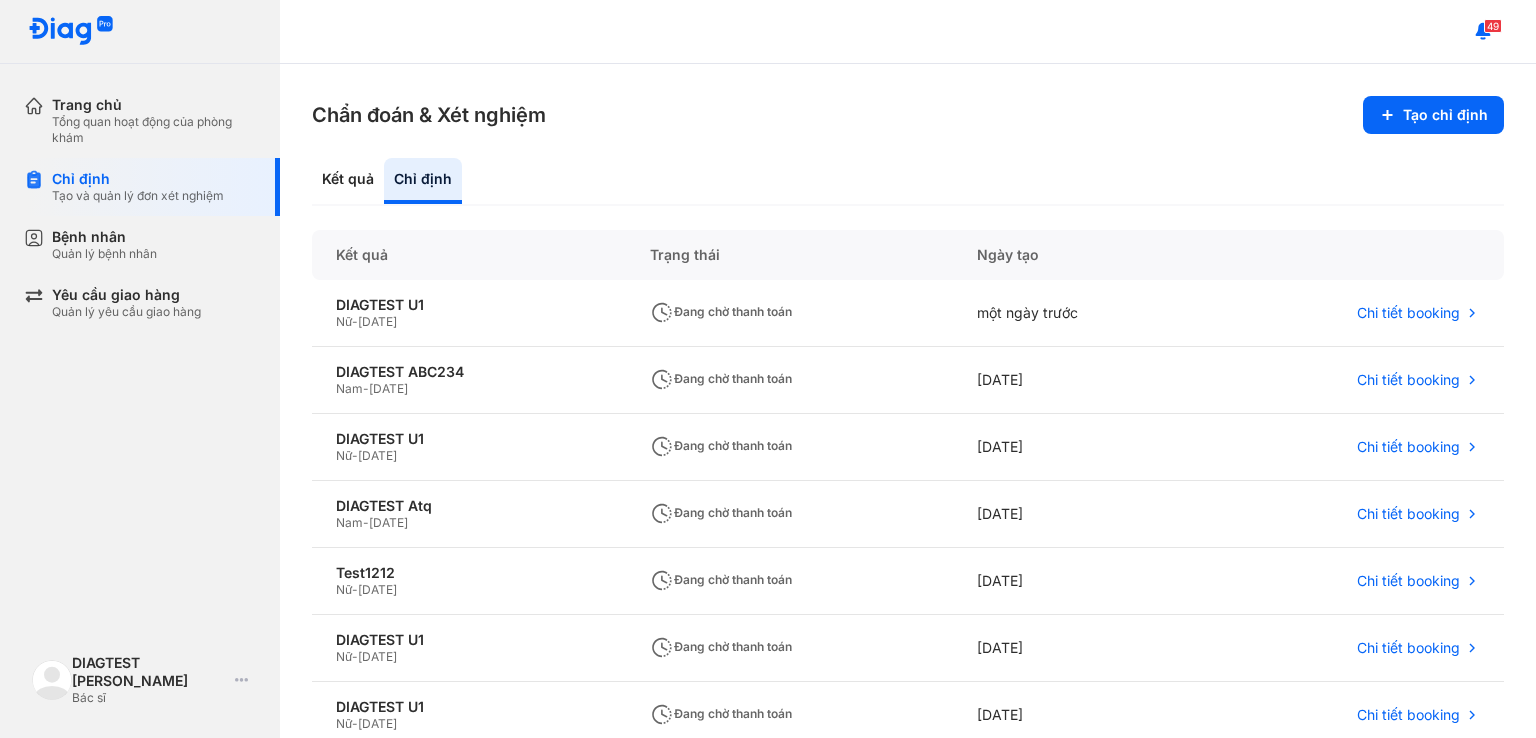 scroll, scrollTop: 0, scrollLeft: 0, axis: both 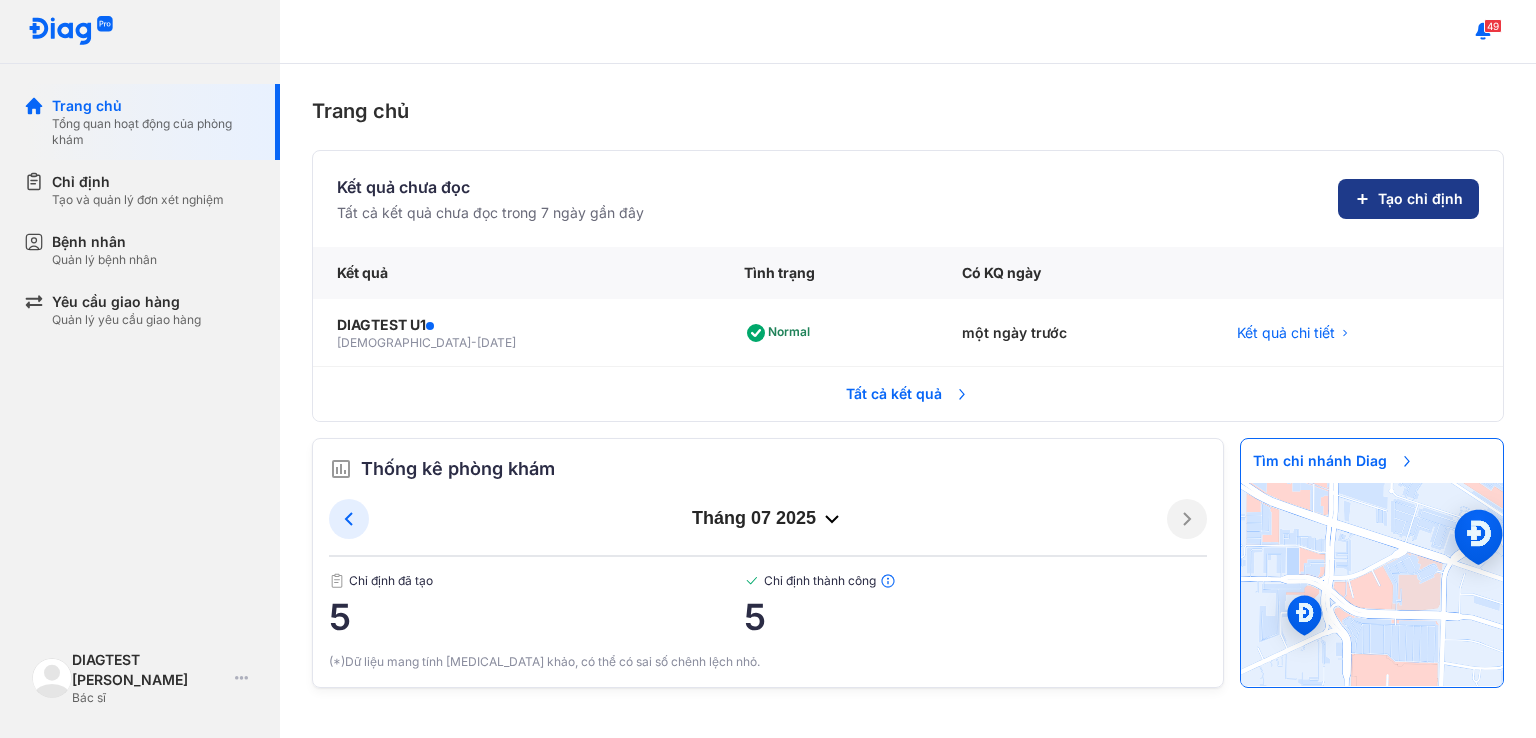 click on "Tạo chỉ định" 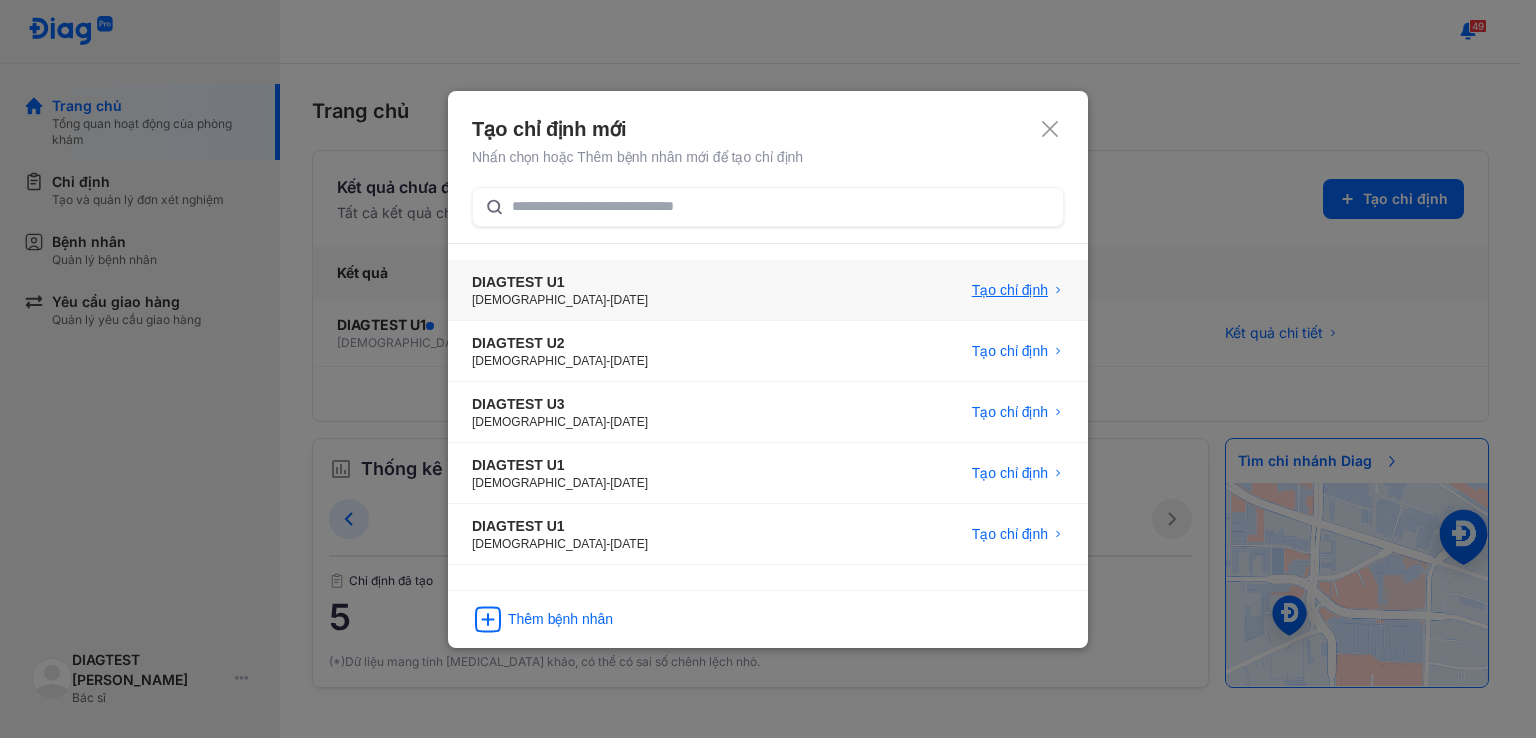 click on "Tạo chỉ định" at bounding box center (1010, 290) 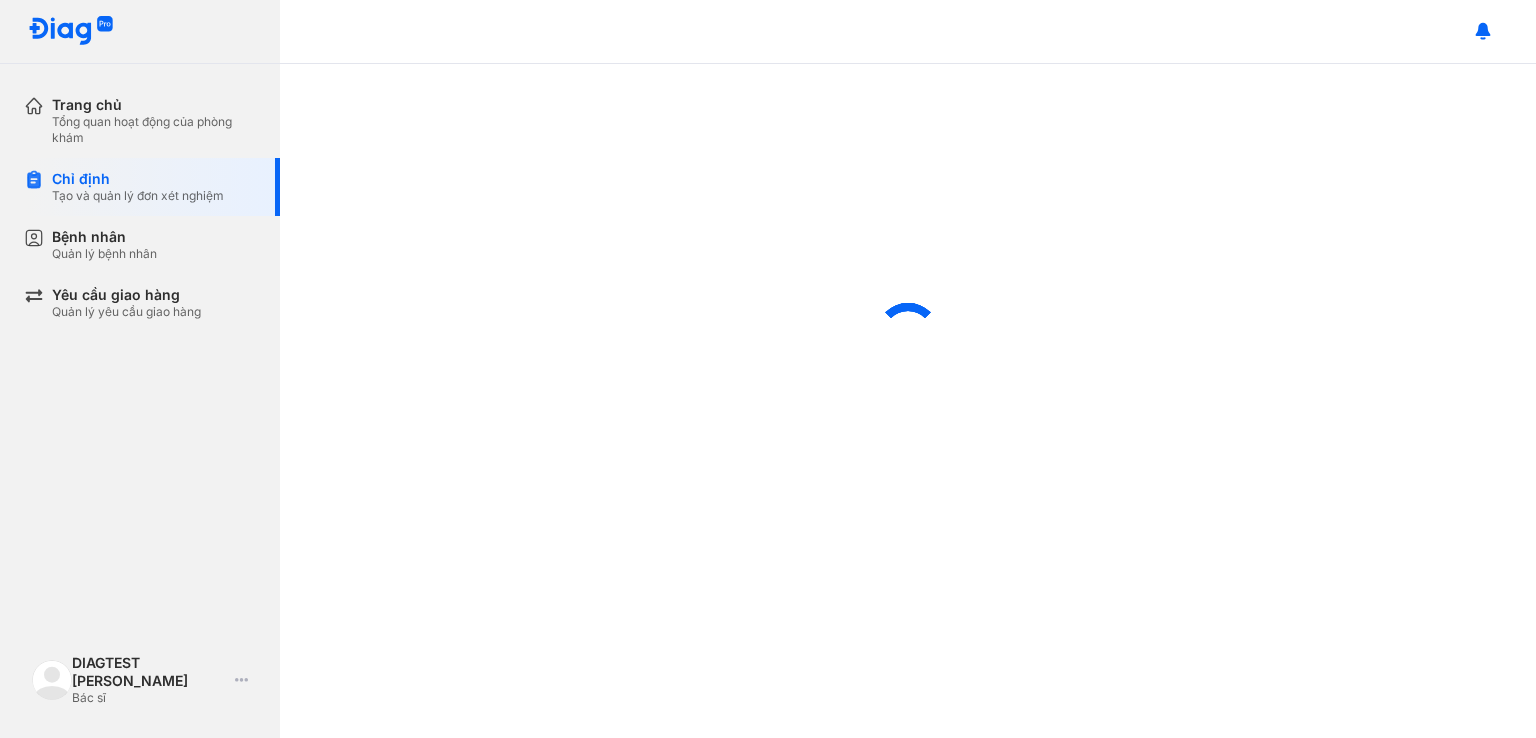 scroll, scrollTop: 0, scrollLeft: 0, axis: both 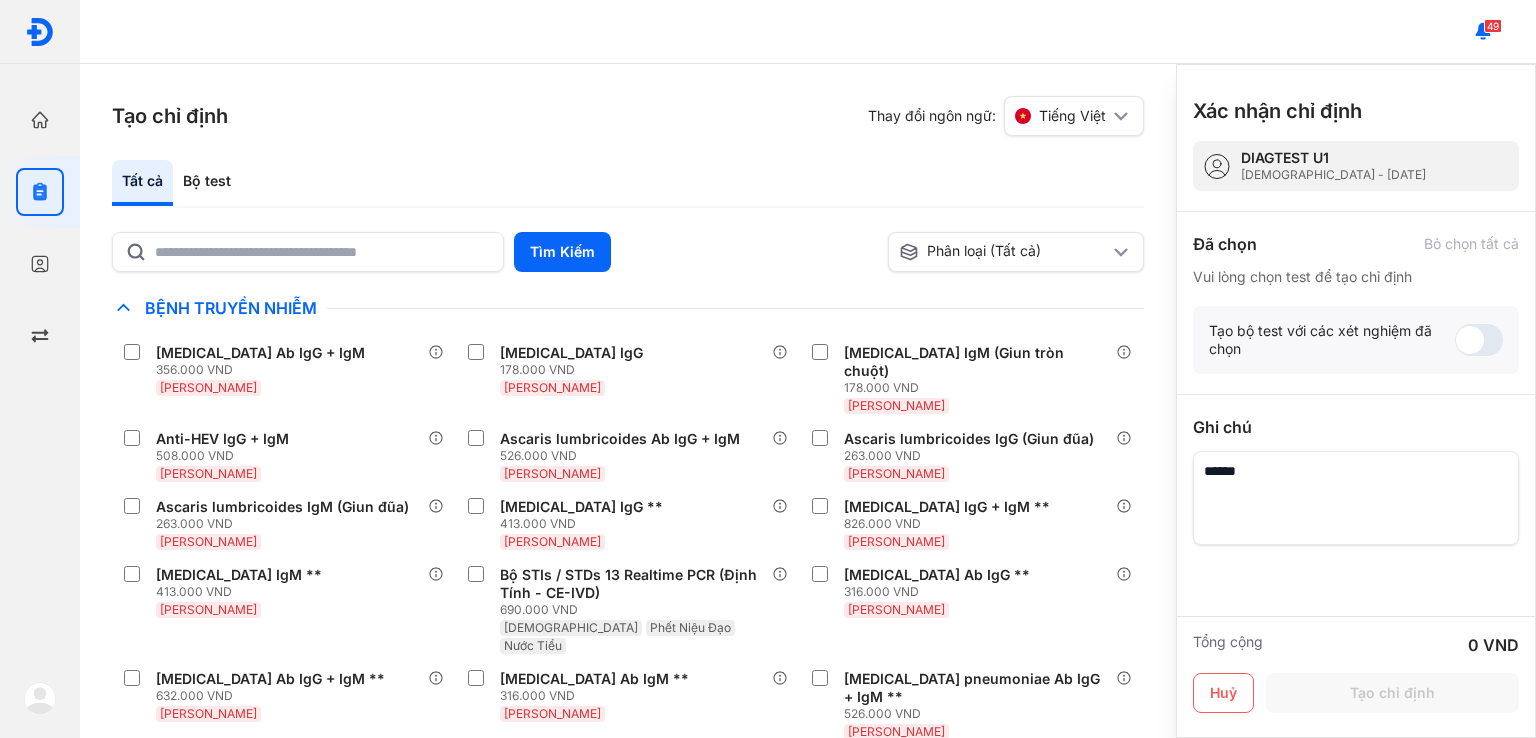 click on "Tìm Kiếm  Phân loại (Tất cả) Lưu làm chế độ xem mặc định Chỉ định nhiều nhất Bệnh Truyền Nhiễm [MEDICAL_DATA] Ab IgG + IgM 356.000 VND Huyết Thanh [MEDICAL_DATA] IgG 178.000 VND Huyết Thanh [MEDICAL_DATA] IgM (Giun tròn chuột) 178.000 VND Huyết Thanh Anti-HEV IgG + IgM 508.000 VND Huyết Thanh Ascaris lumbricoides Ab IgG + IgM 526.000 VND Huyết Thanh Ascaris lumbricoides IgG (Giun đũa) 263.000 VND Huyết Thanh Ascaris lumbricoides IgM (Giun đũa) 263.000 VND Huyết Thanh [MEDICAL_DATA] IgG ** 413.000 VND Huyết Thanh [MEDICAL_DATA] IgG + IgM ** 826.000 VND Huyết Thanh [MEDICAL_DATA] IgM ** 413.000 VND Huyết Thanh Bộ STIs / STDs 13 Realtime PCR (Định Tính - CE-IVD) 690.000 VND Phết Âm Đạo Phết Niệu Đạo Nước Tiểu [MEDICAL_DATA] Ab IgG ** 316.000 VND Huyết Thanh [MEDICAL_DATA] Ab IgG + IgM ** 632.000 VND Huyết Thanh [MEDICAL_DATA] Ab IgM ** 316.000 VND Huyết Thanh 526.000 VND" 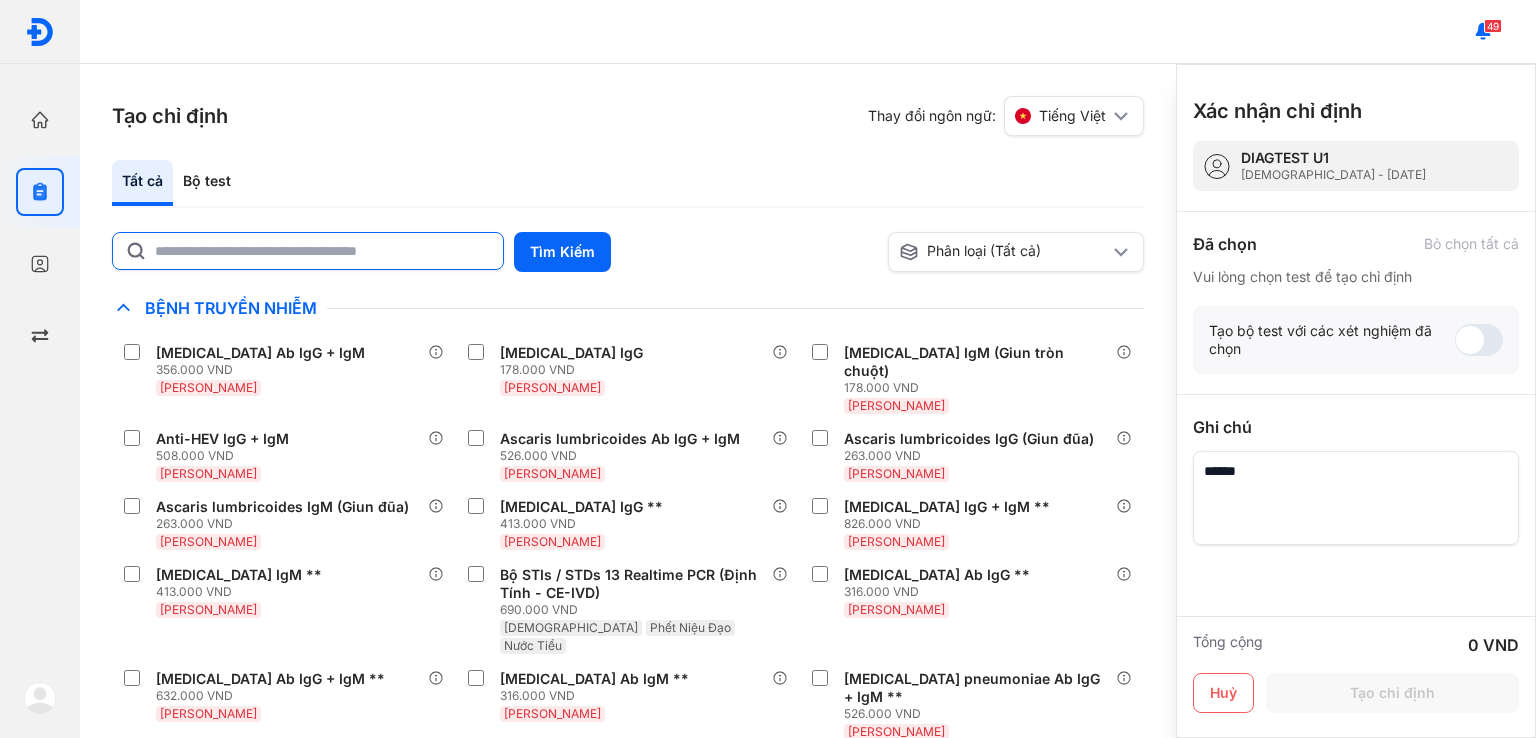 click 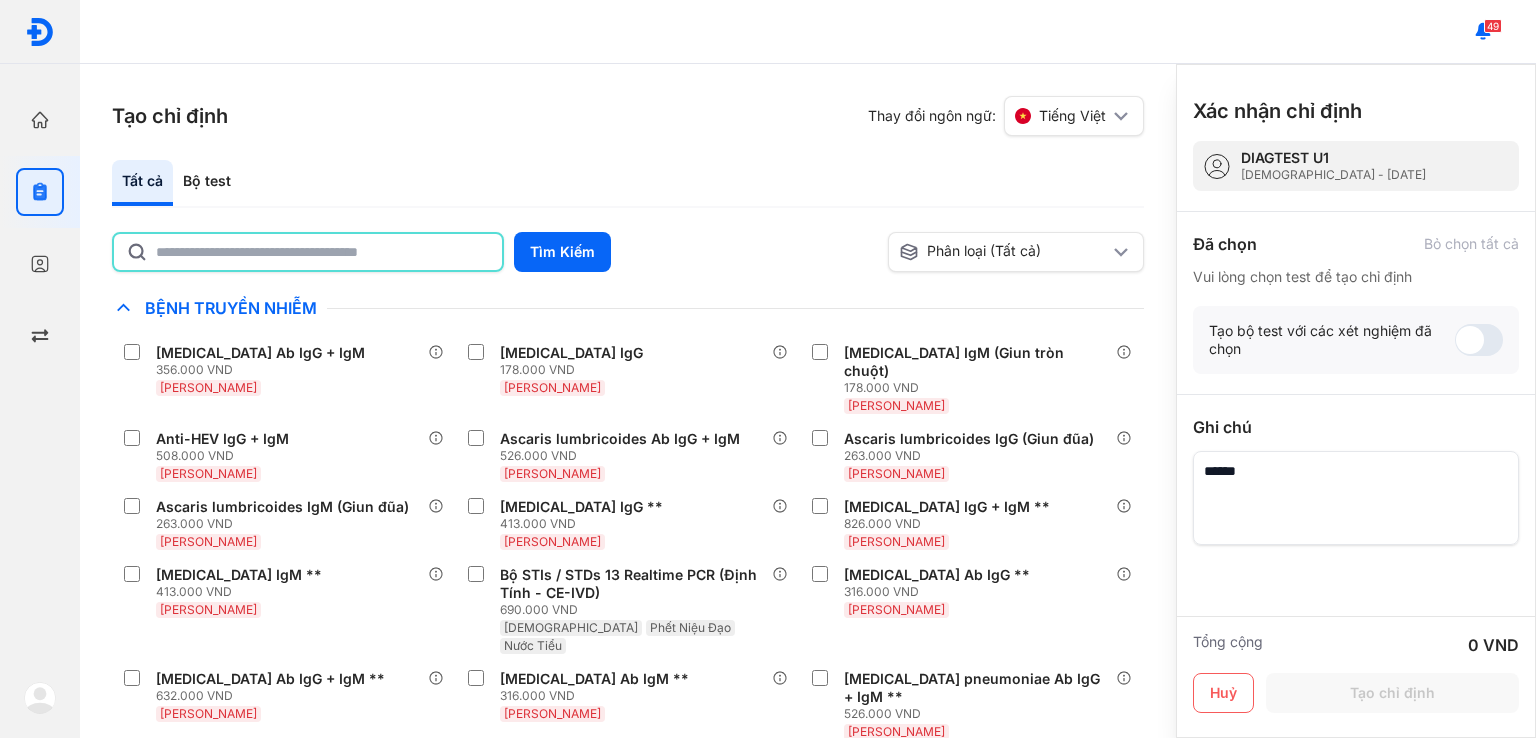 paste on "**********" 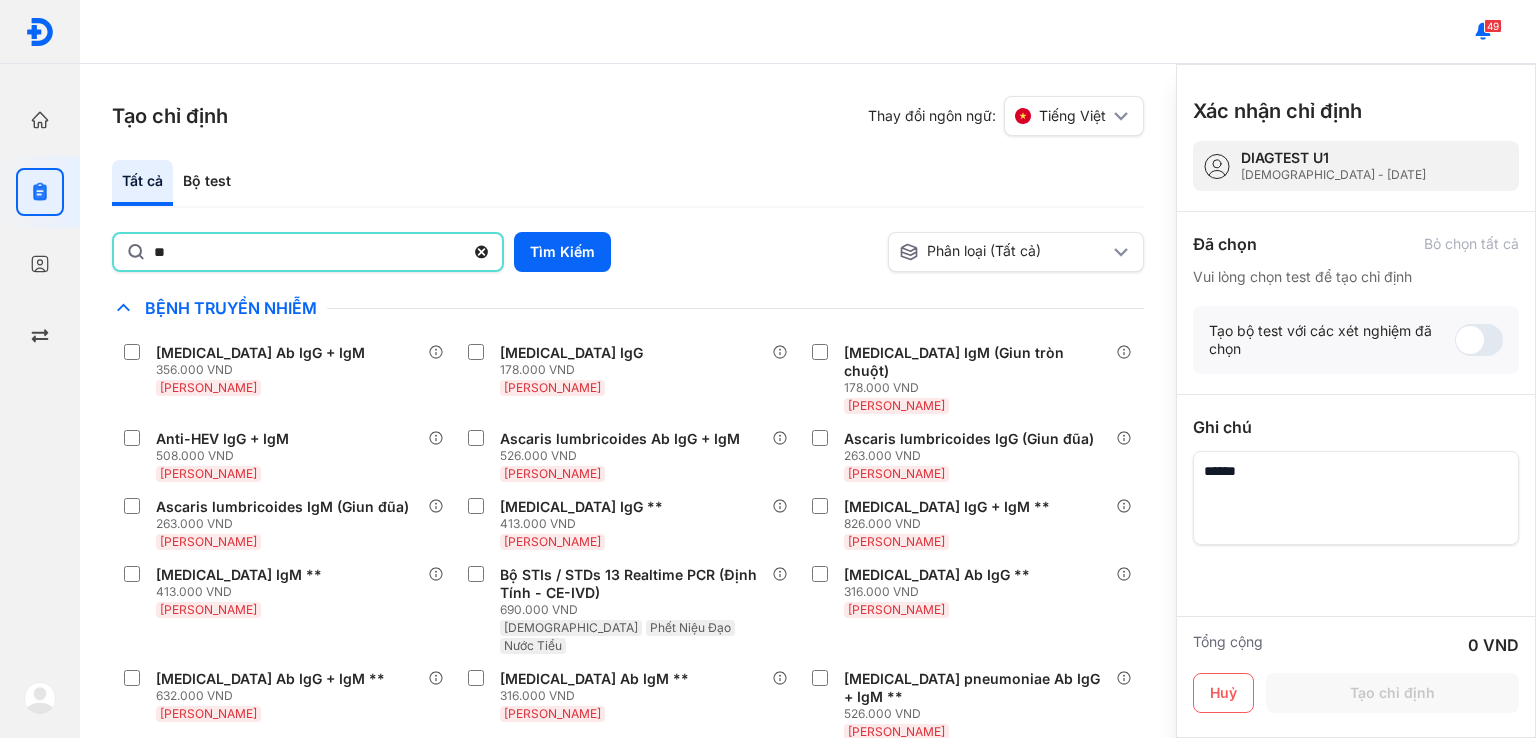 type on "*" 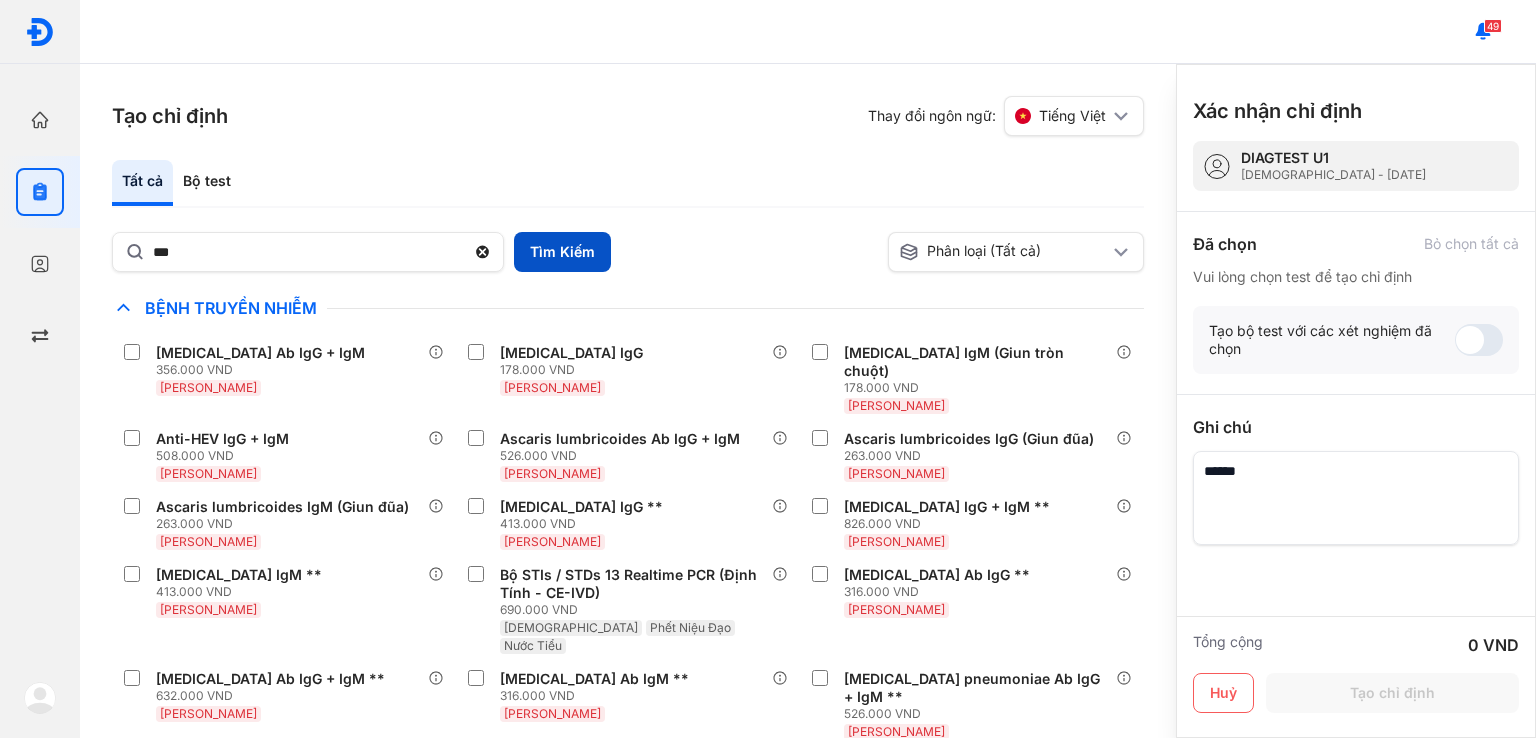 click on "Tìm Kiếm" at bounding box center [562, 252] 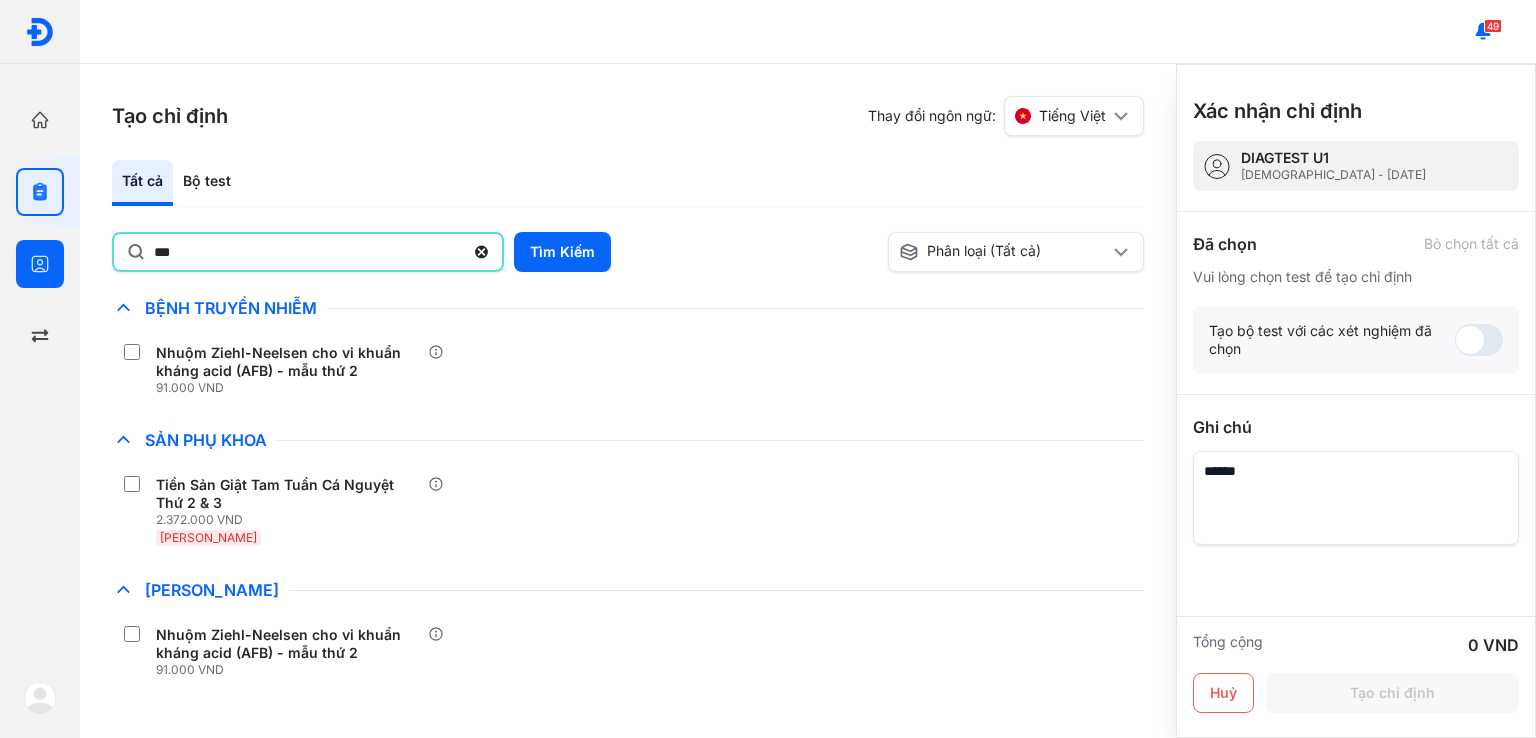 drag, startPoint x: 228, startPoint y: 249, endPoint x: 0, endPoint y: 291, distance: 231.83615 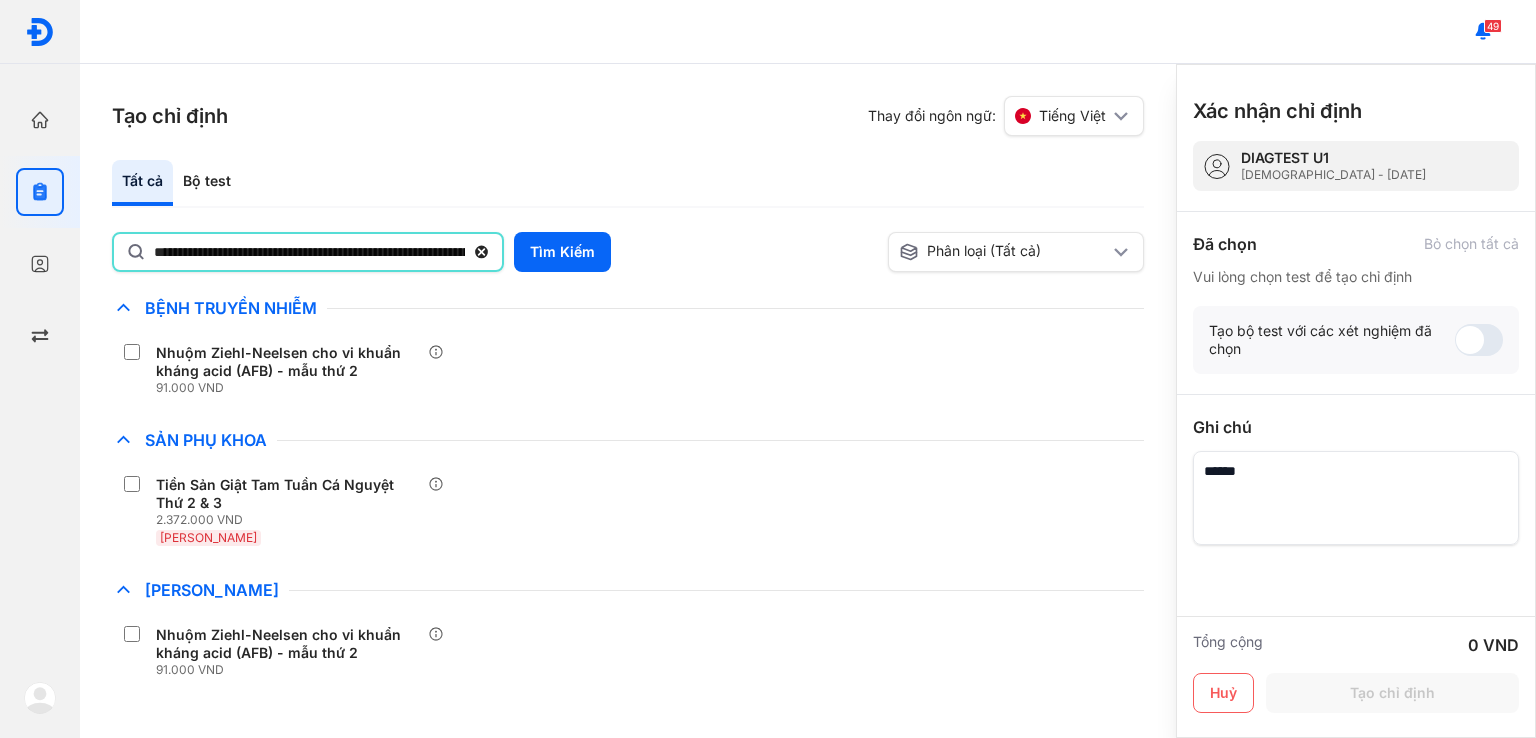 scroll, scrollTop: 0, scrollLeft: 195, axis: horizontal 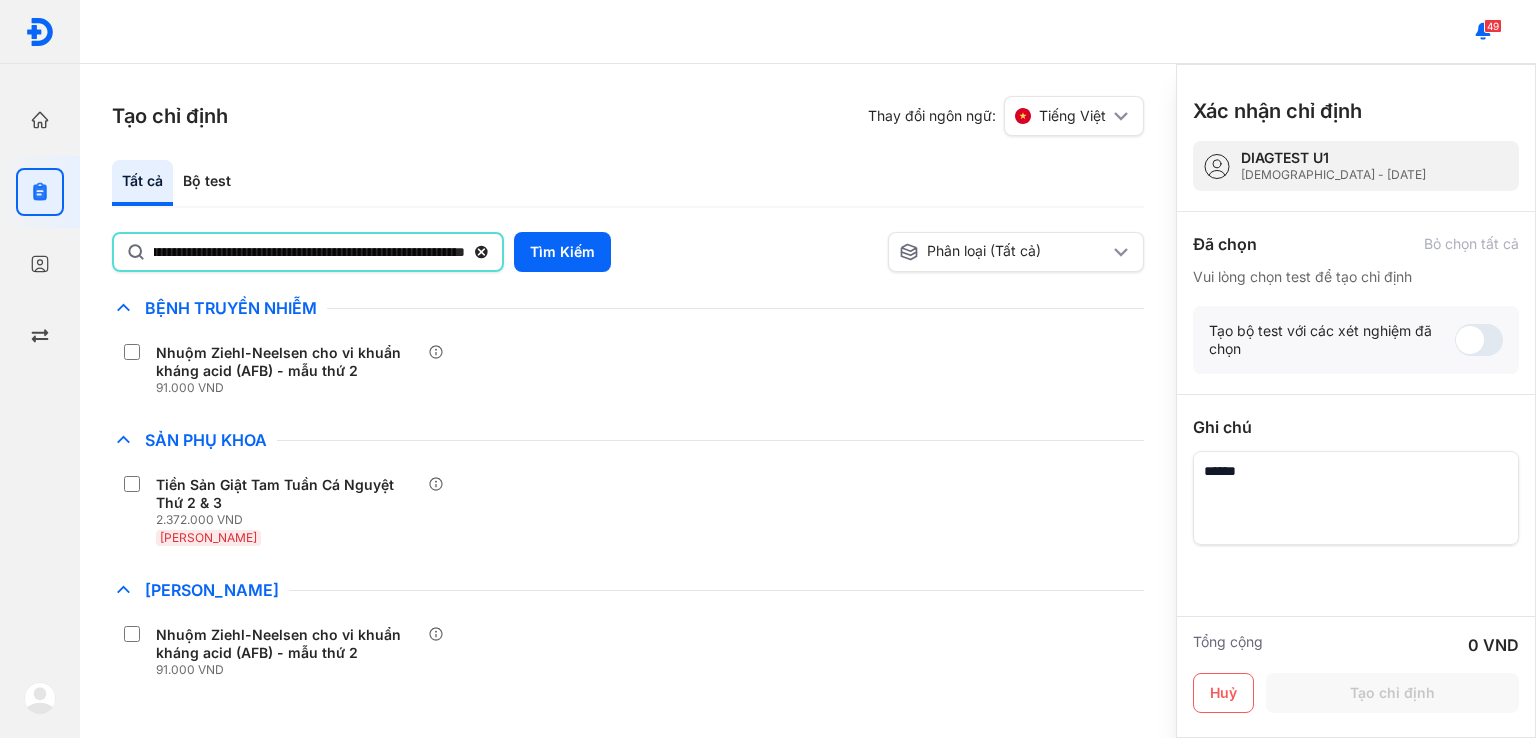 type on "**********" 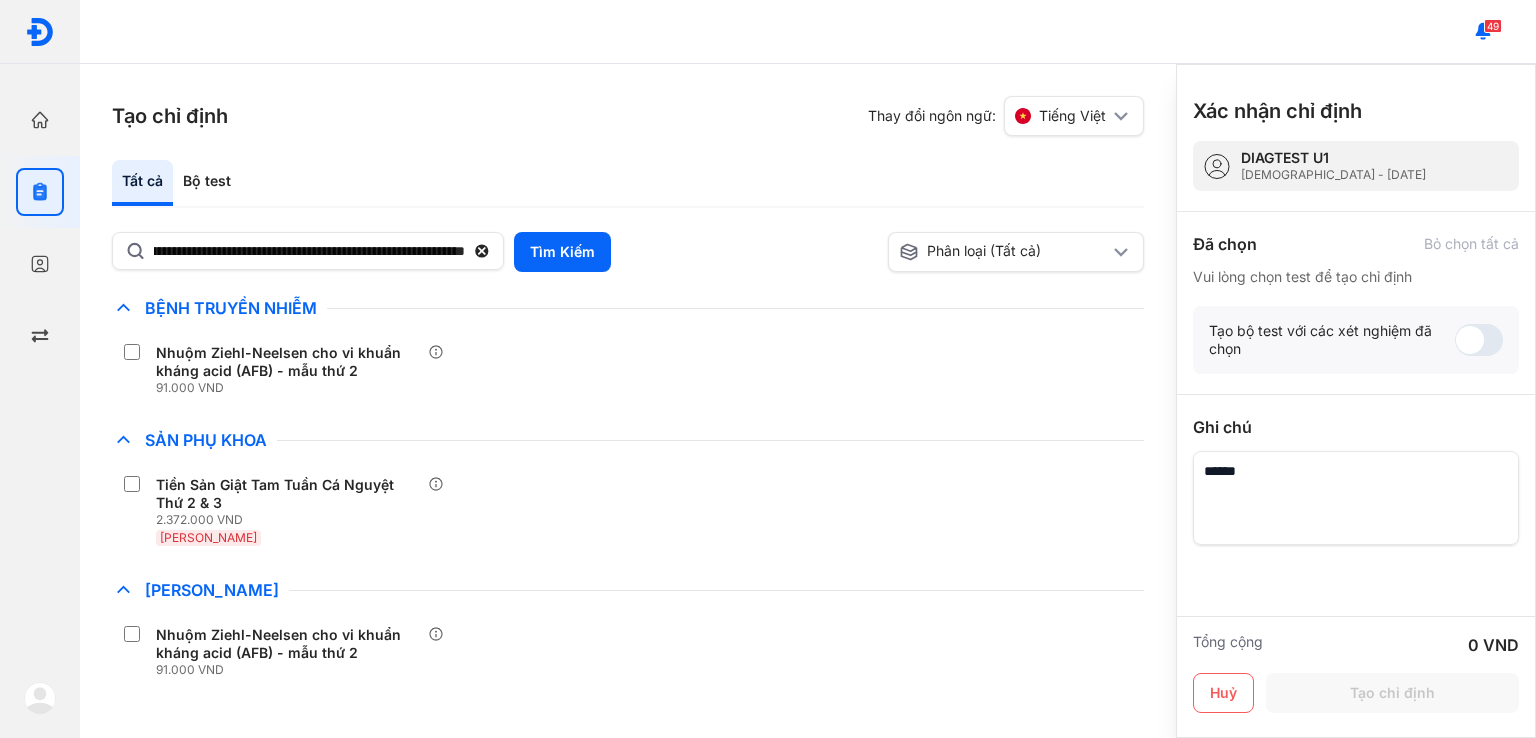 click on "**********" at bounding box center [628, 449] 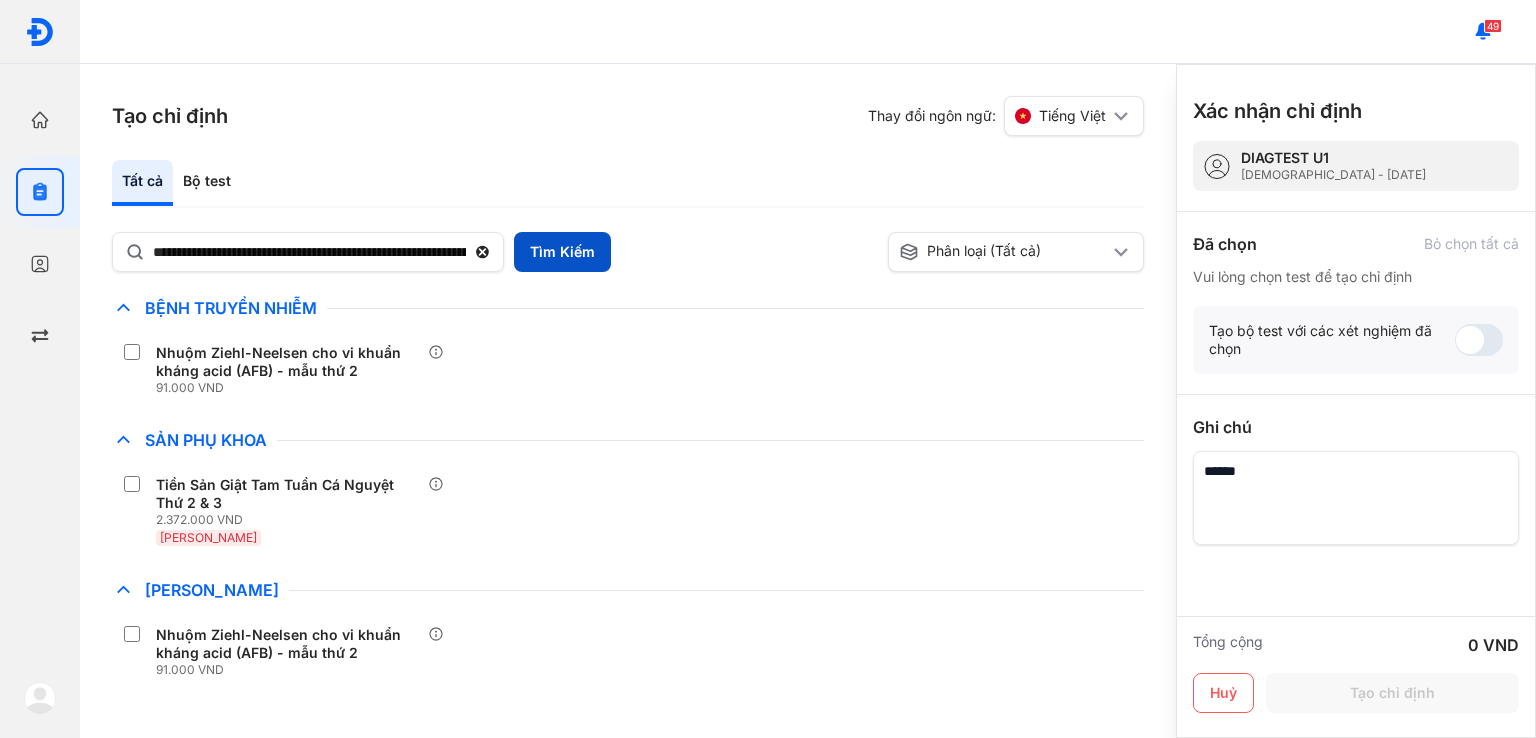 click on "Tìm Kiếm" at bounding box center [562, 252] 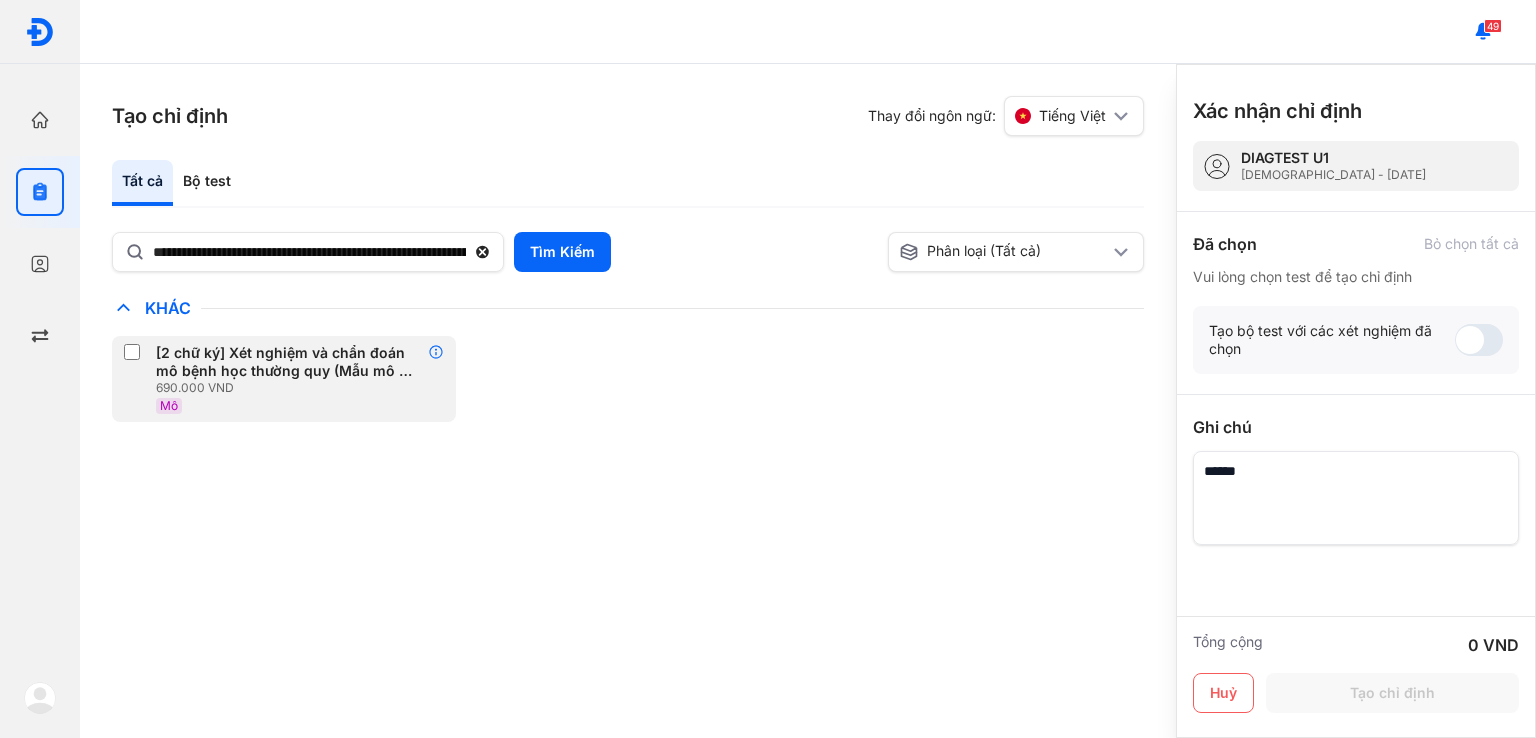 click 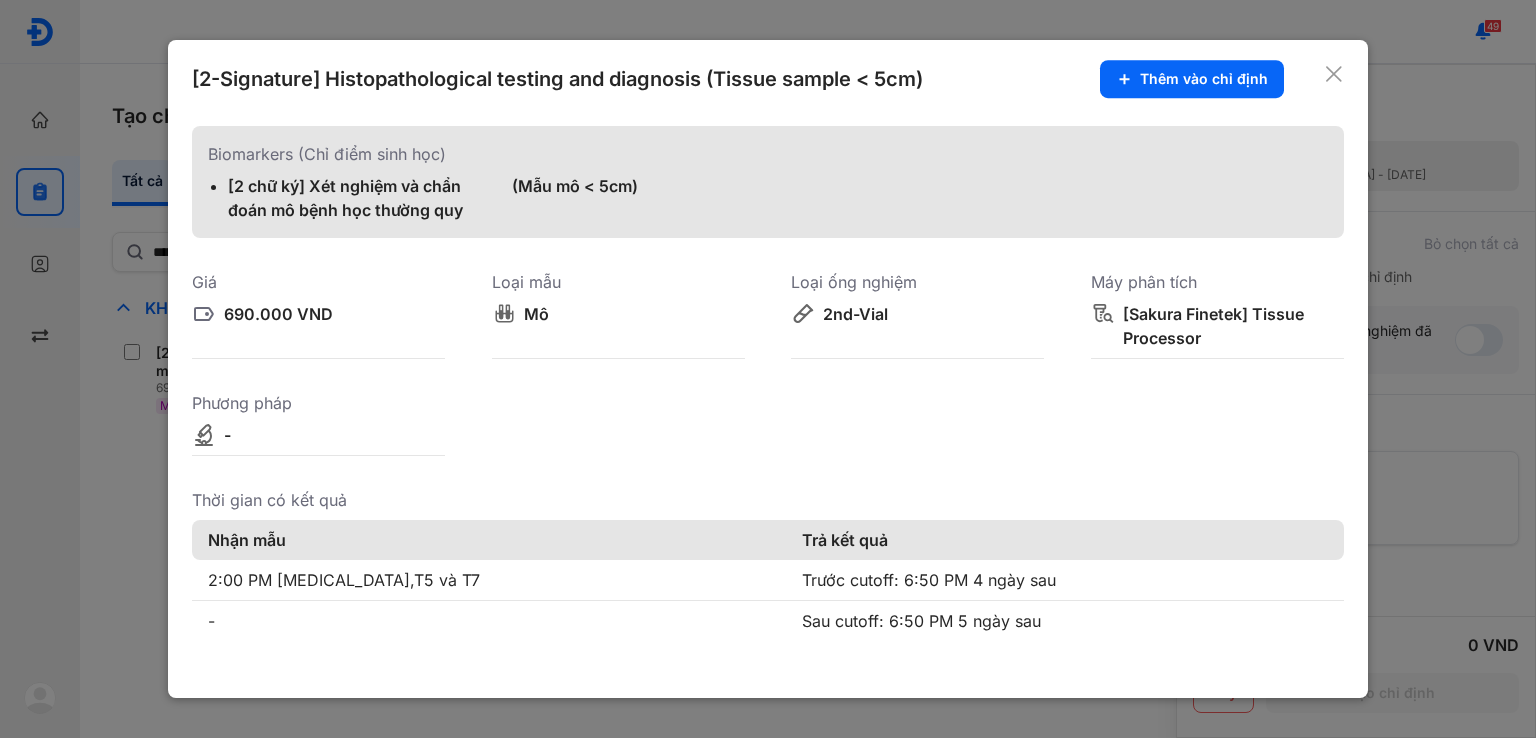 click 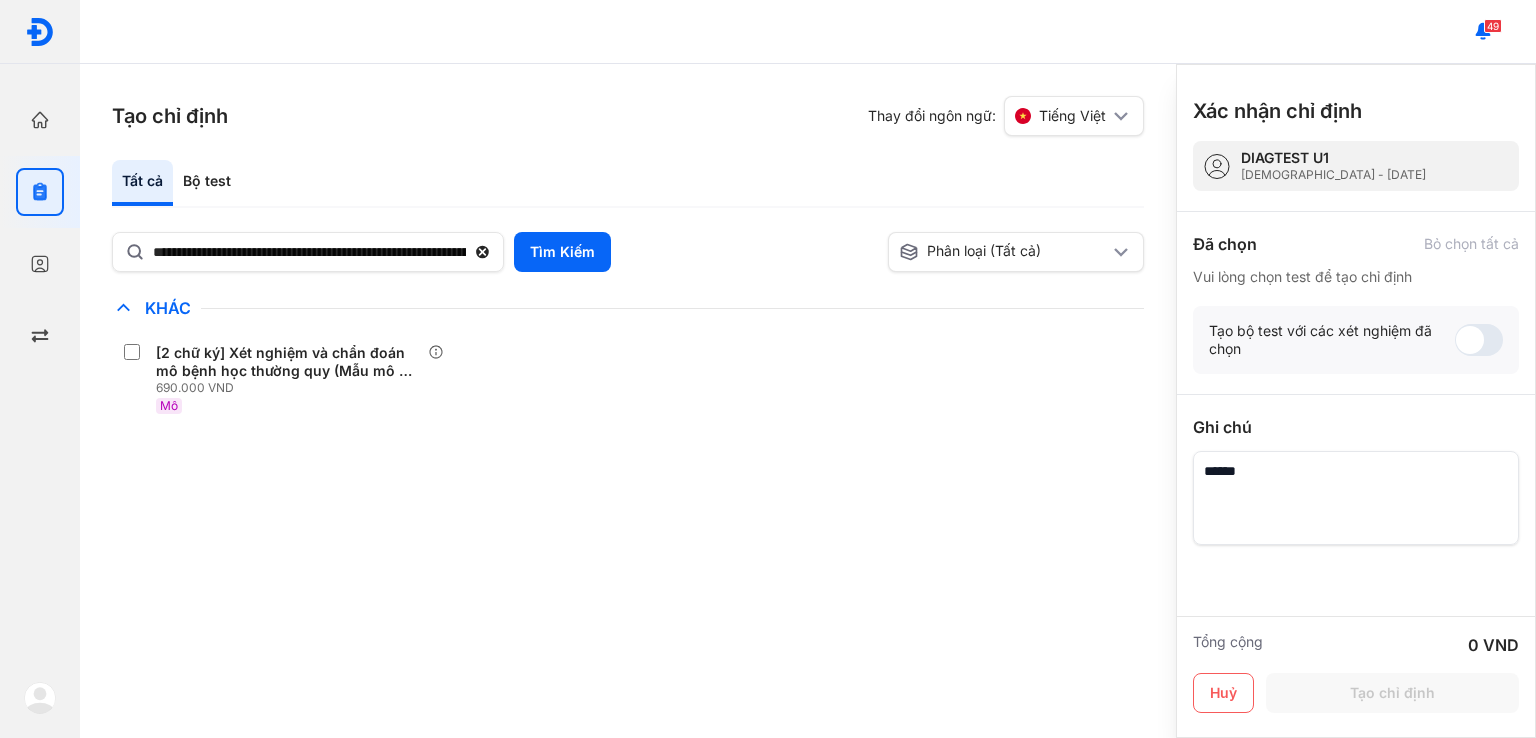 click at bounding box center [40, 698] 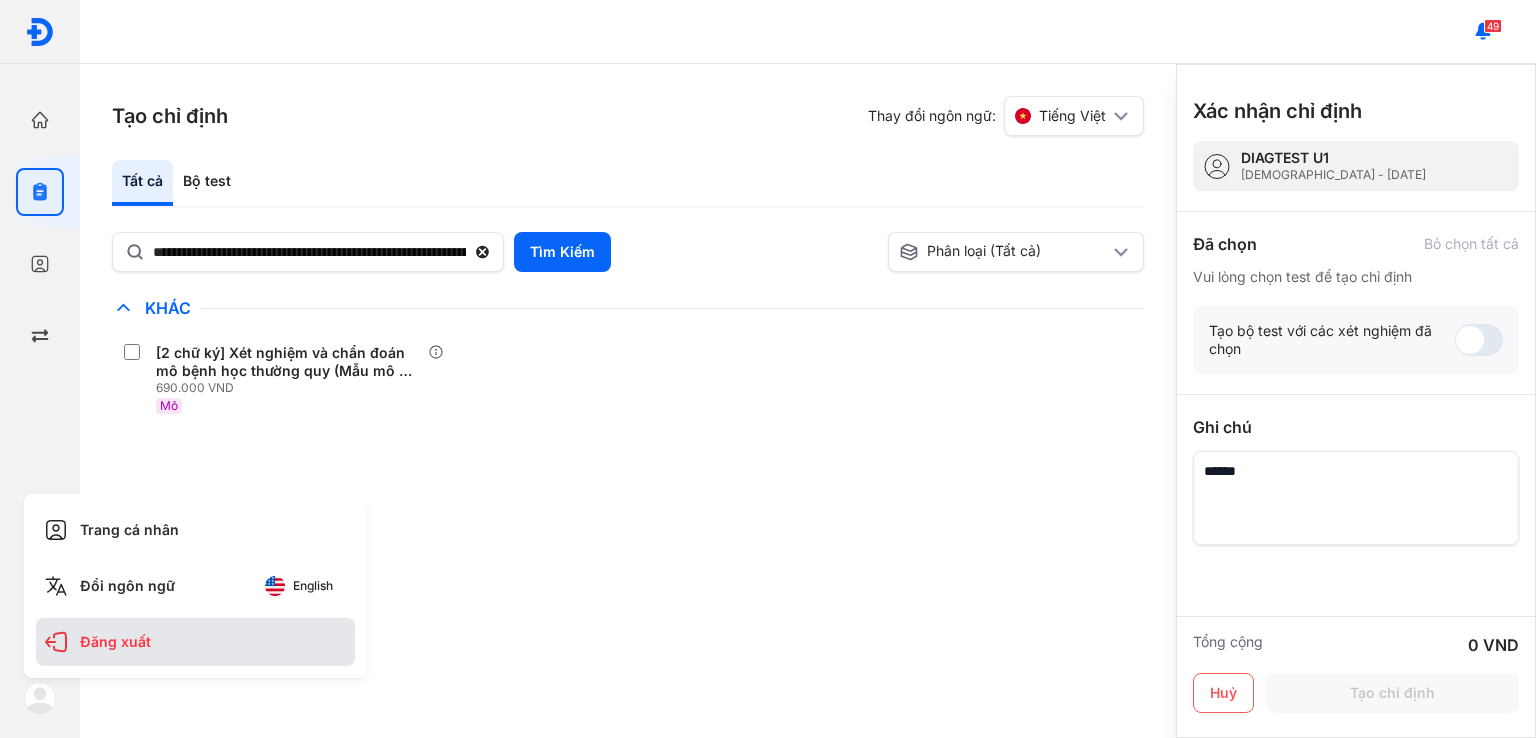 click on "Đăng xuất" 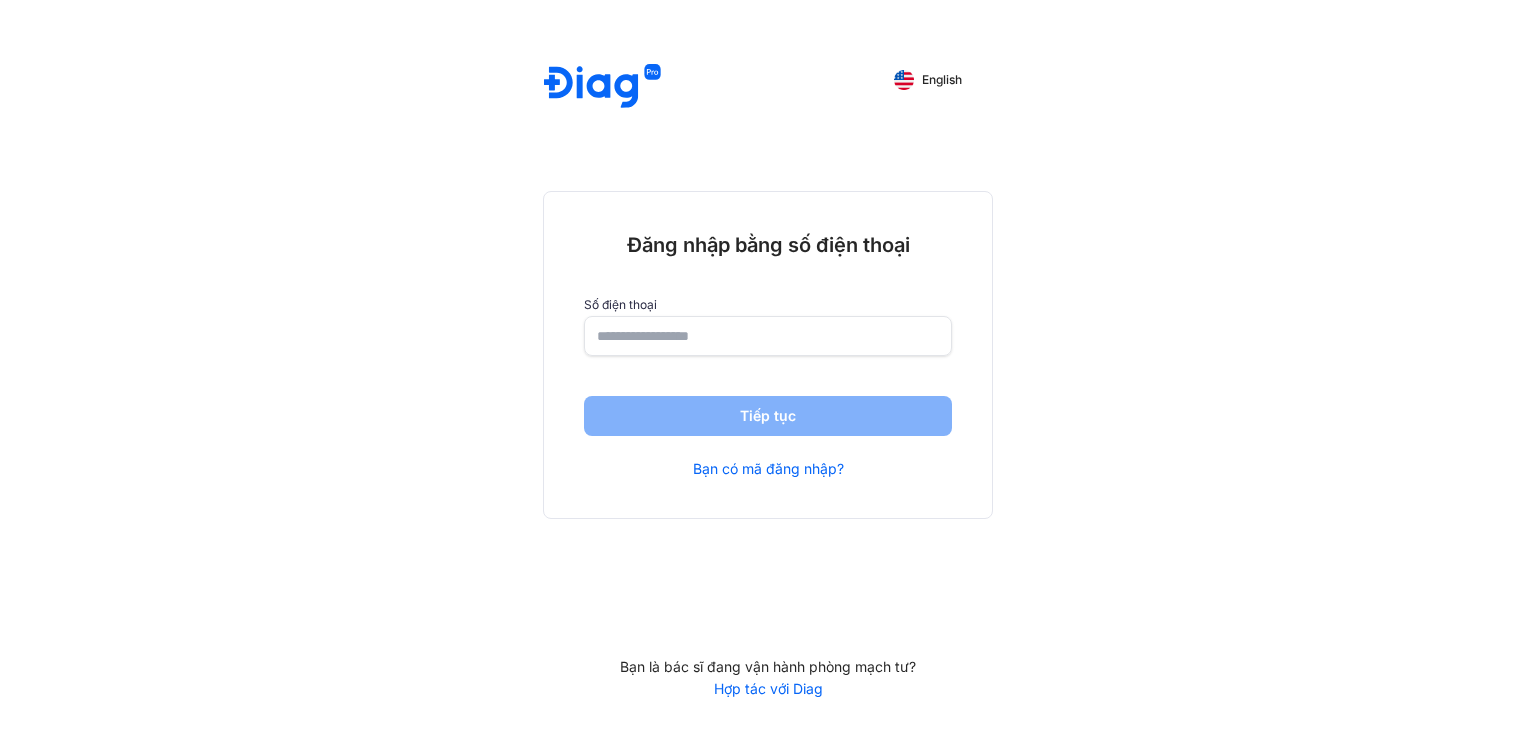 scroll, scrollTop: 0, scrollLeft: 0, axis: both 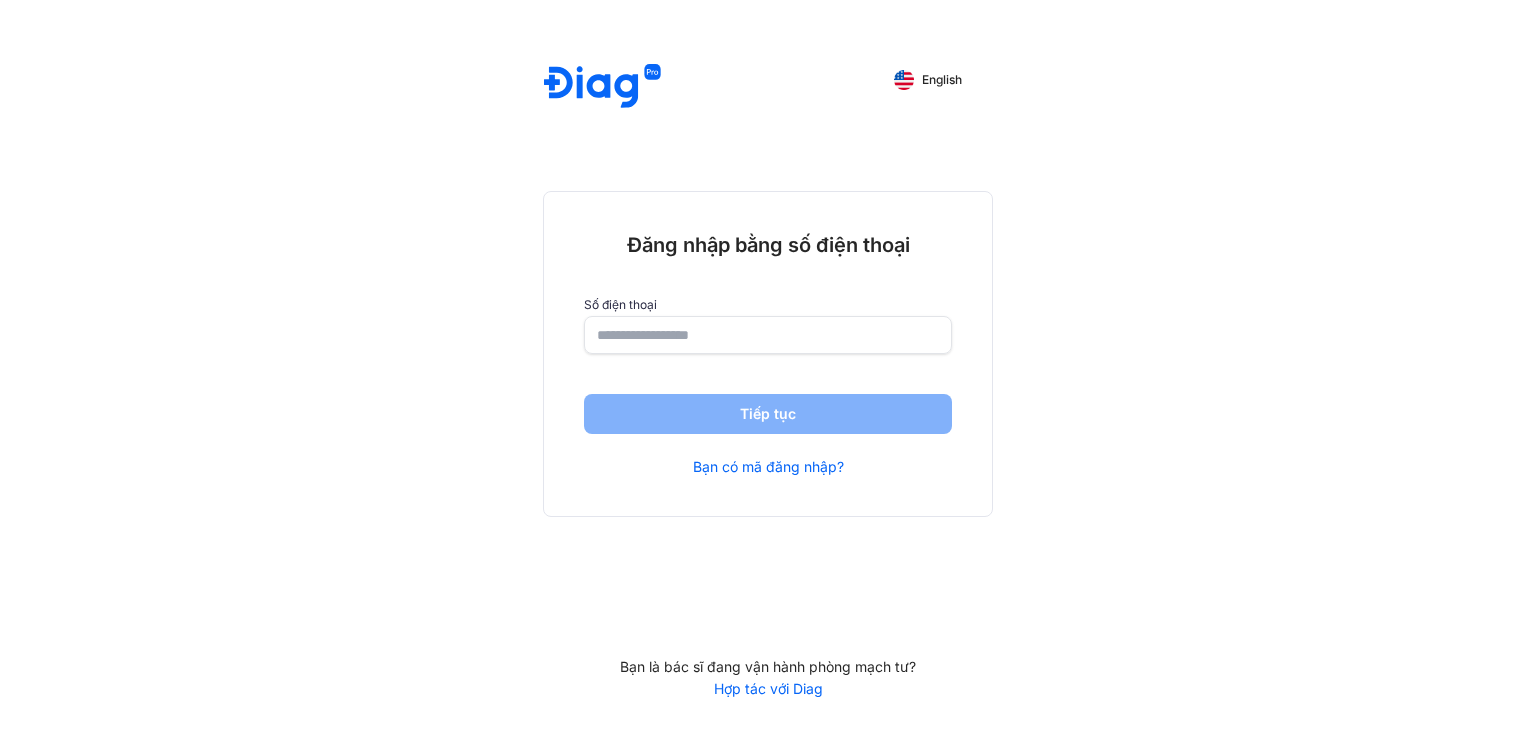 click 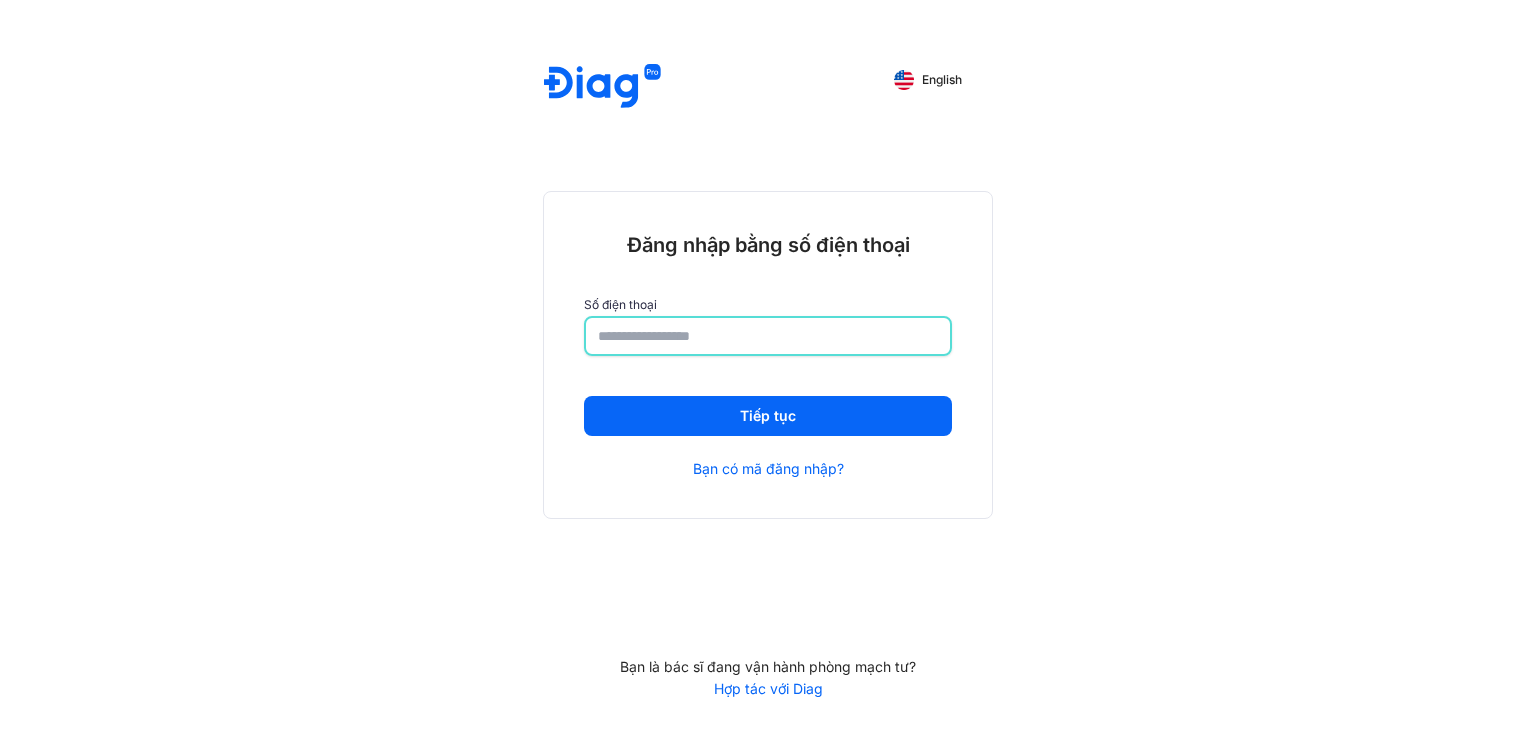 type on "**********" 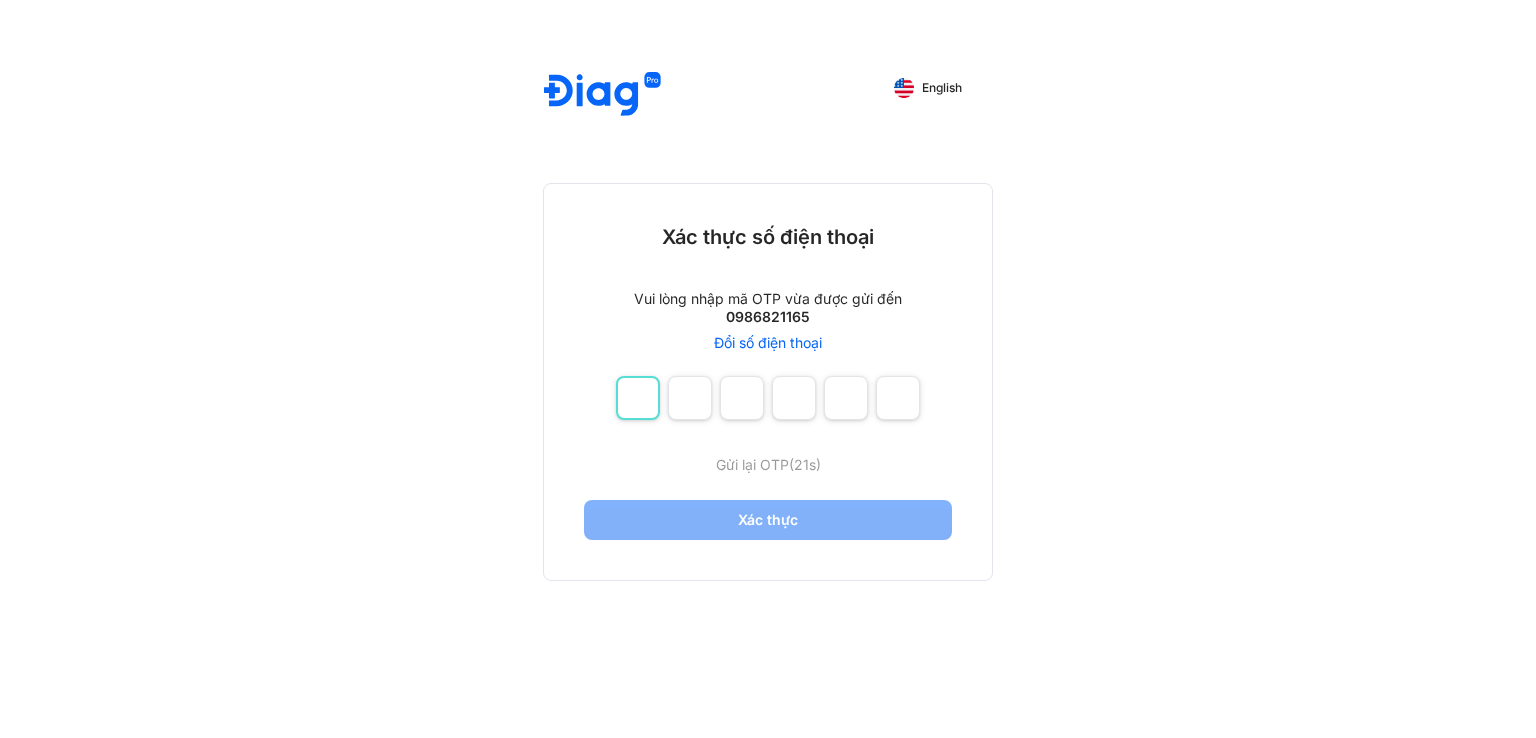 click at bounding box center (638, 398) 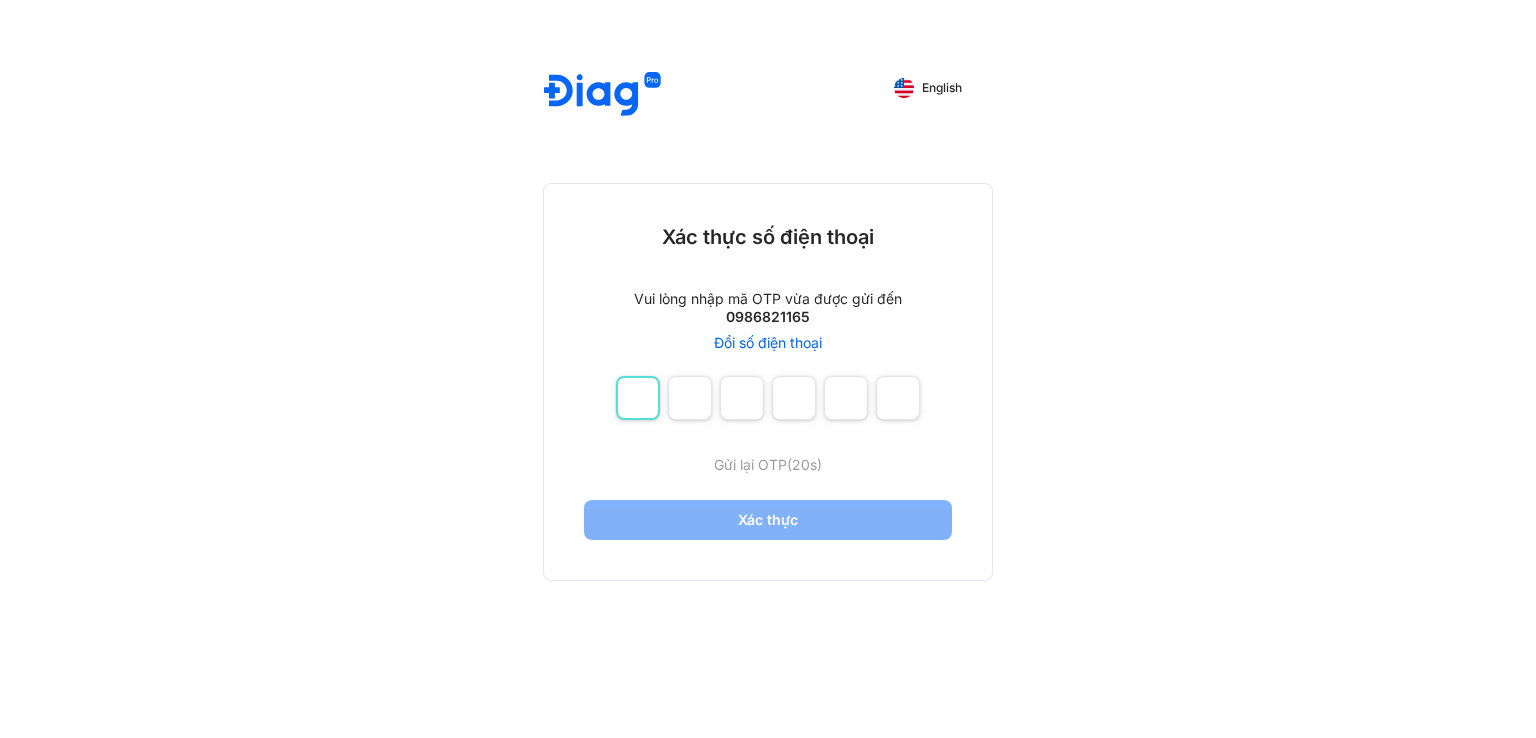 type on "*" 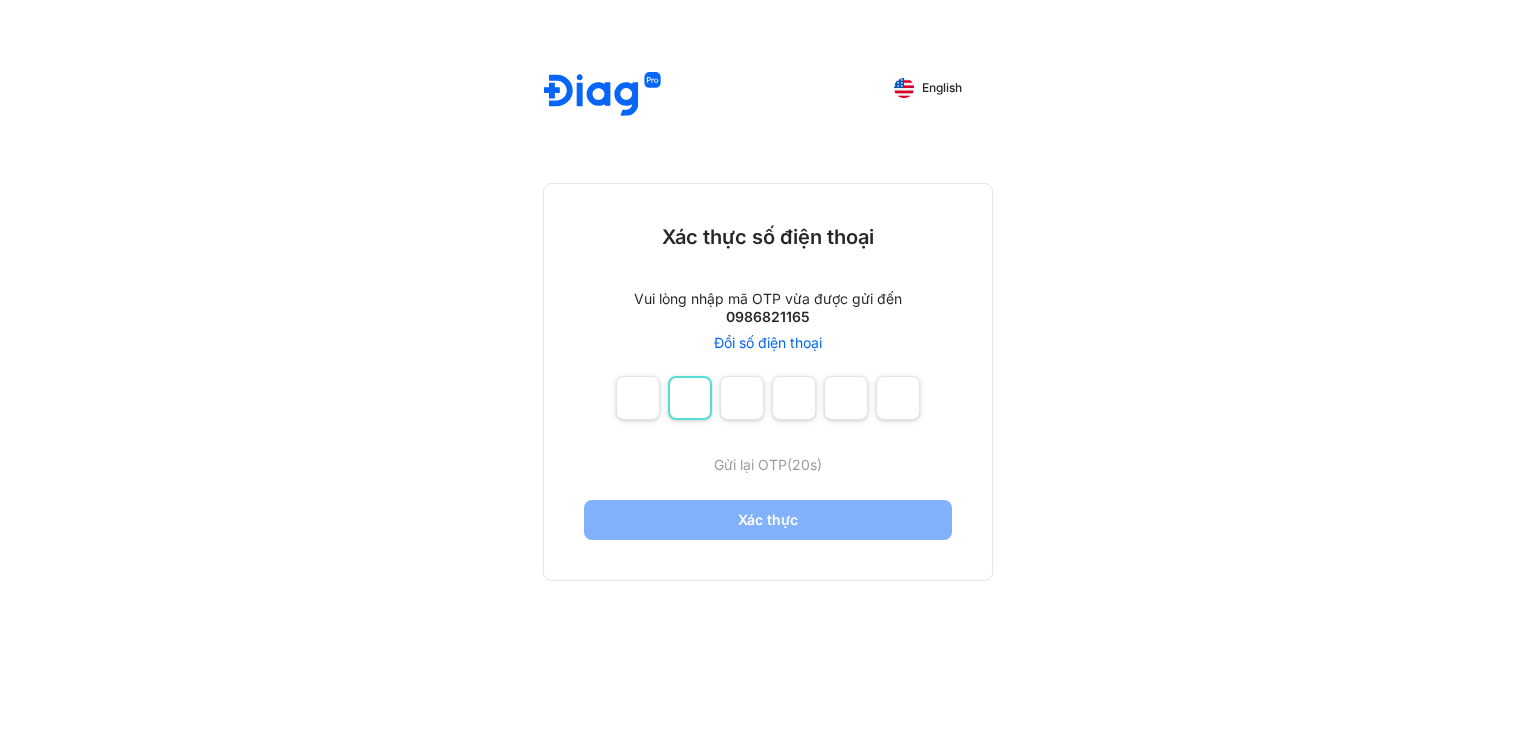 type on "*" 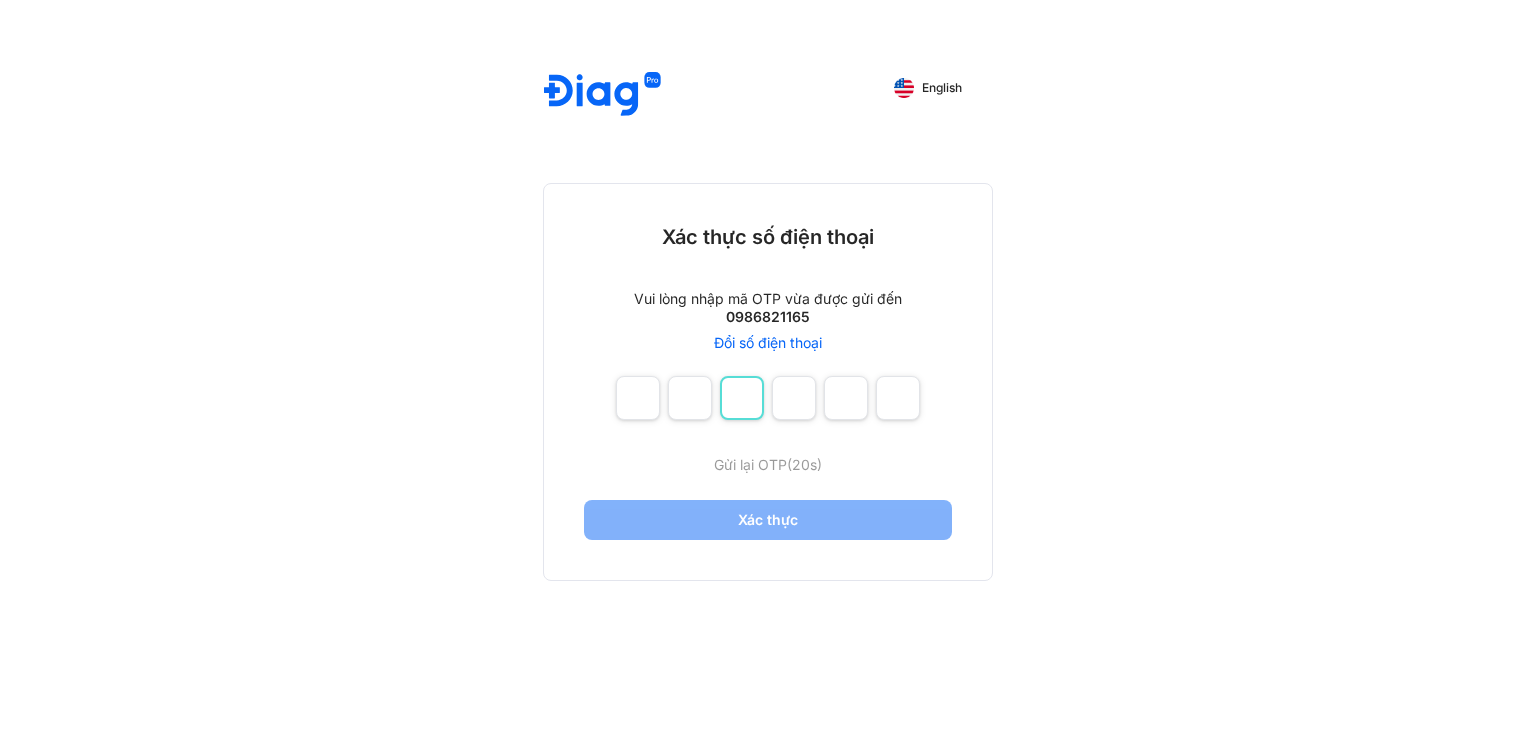 type on "*" 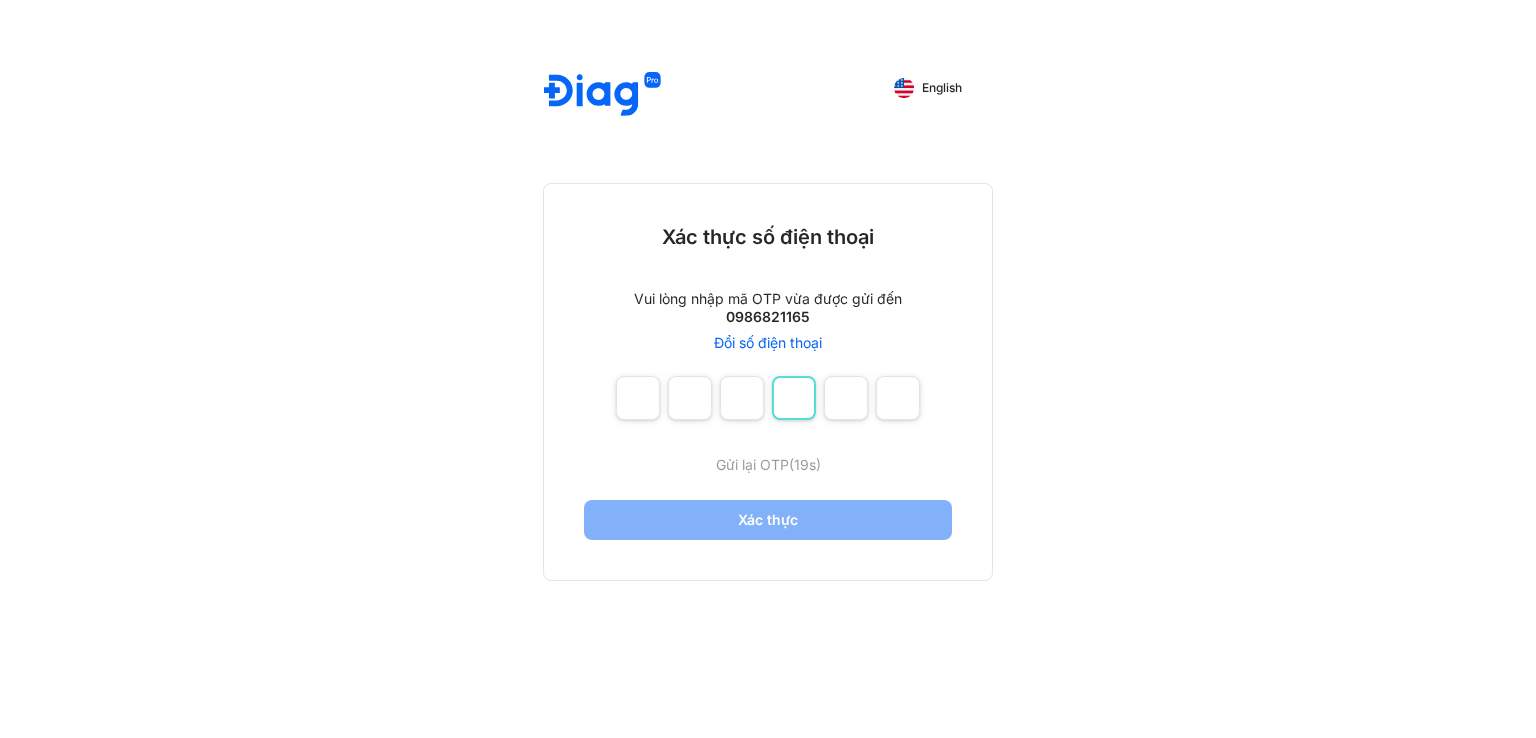 type on "*" 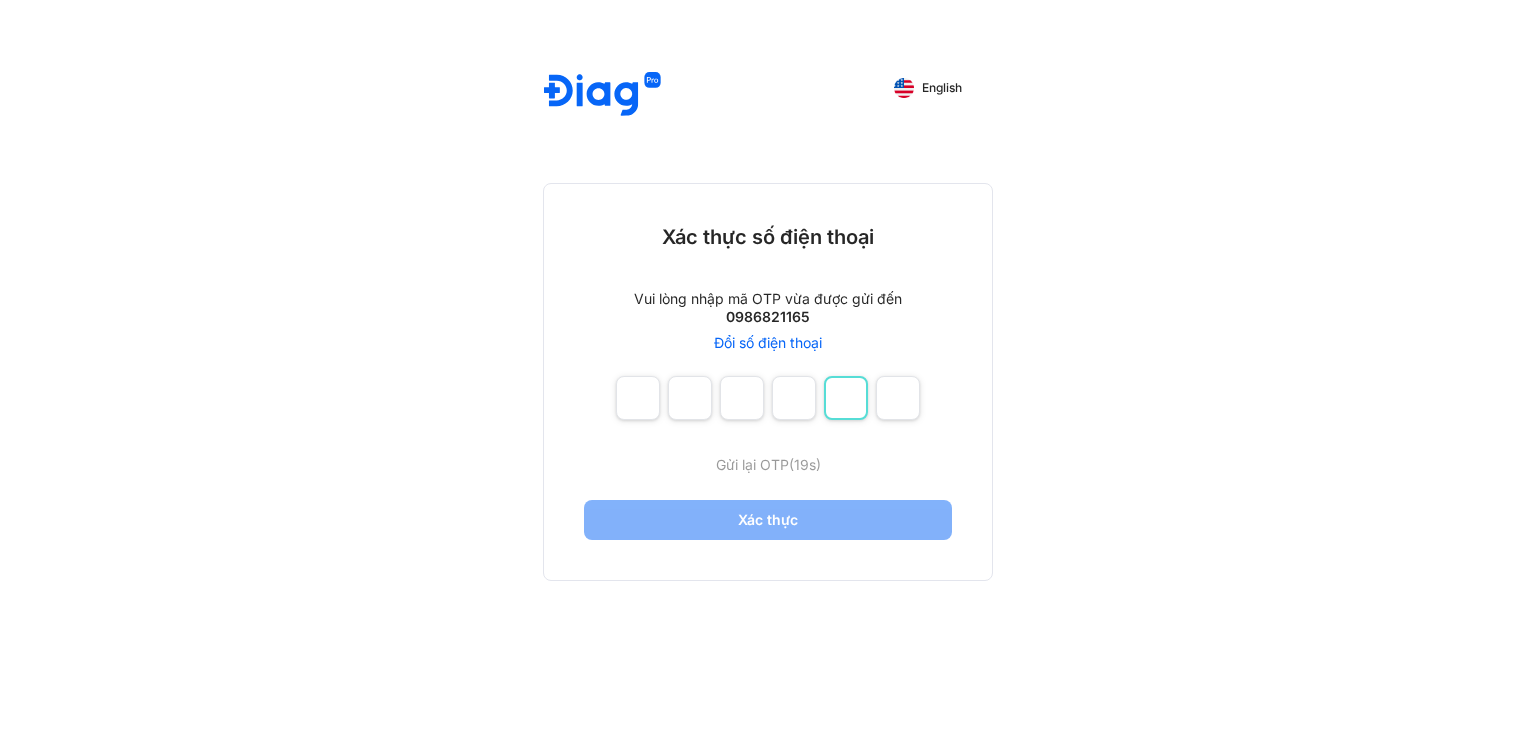 type on "*" 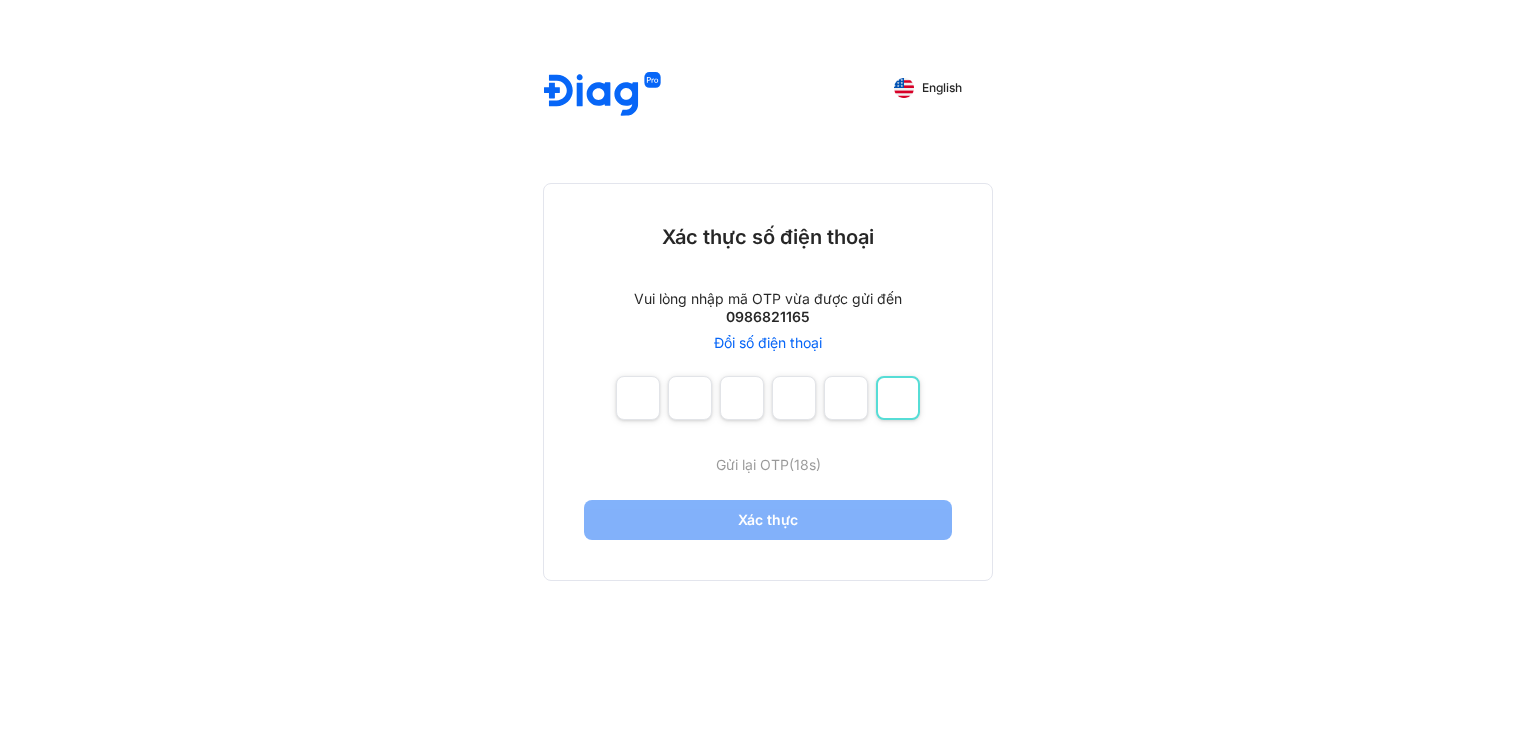 type on "*" 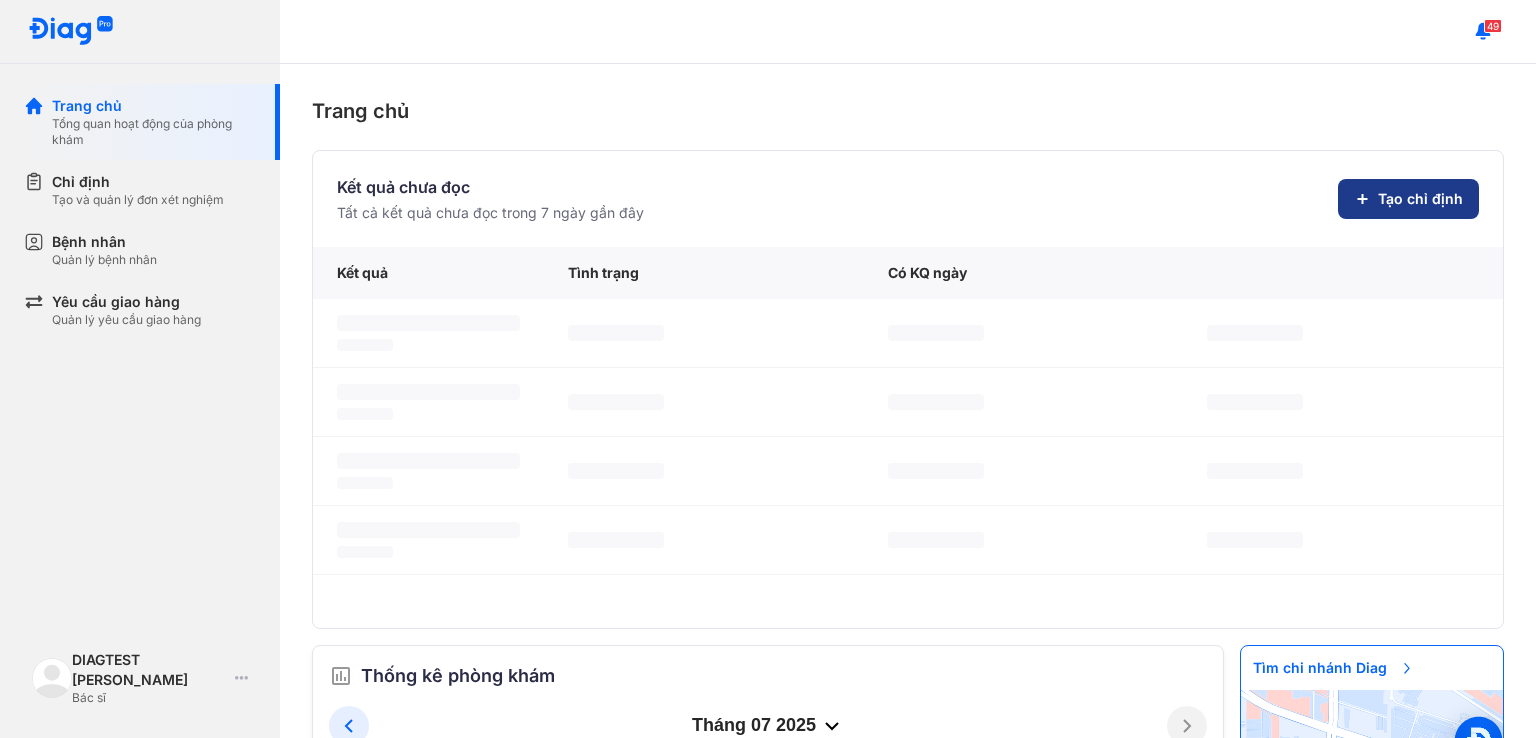 click on "Tạo chỉ định" 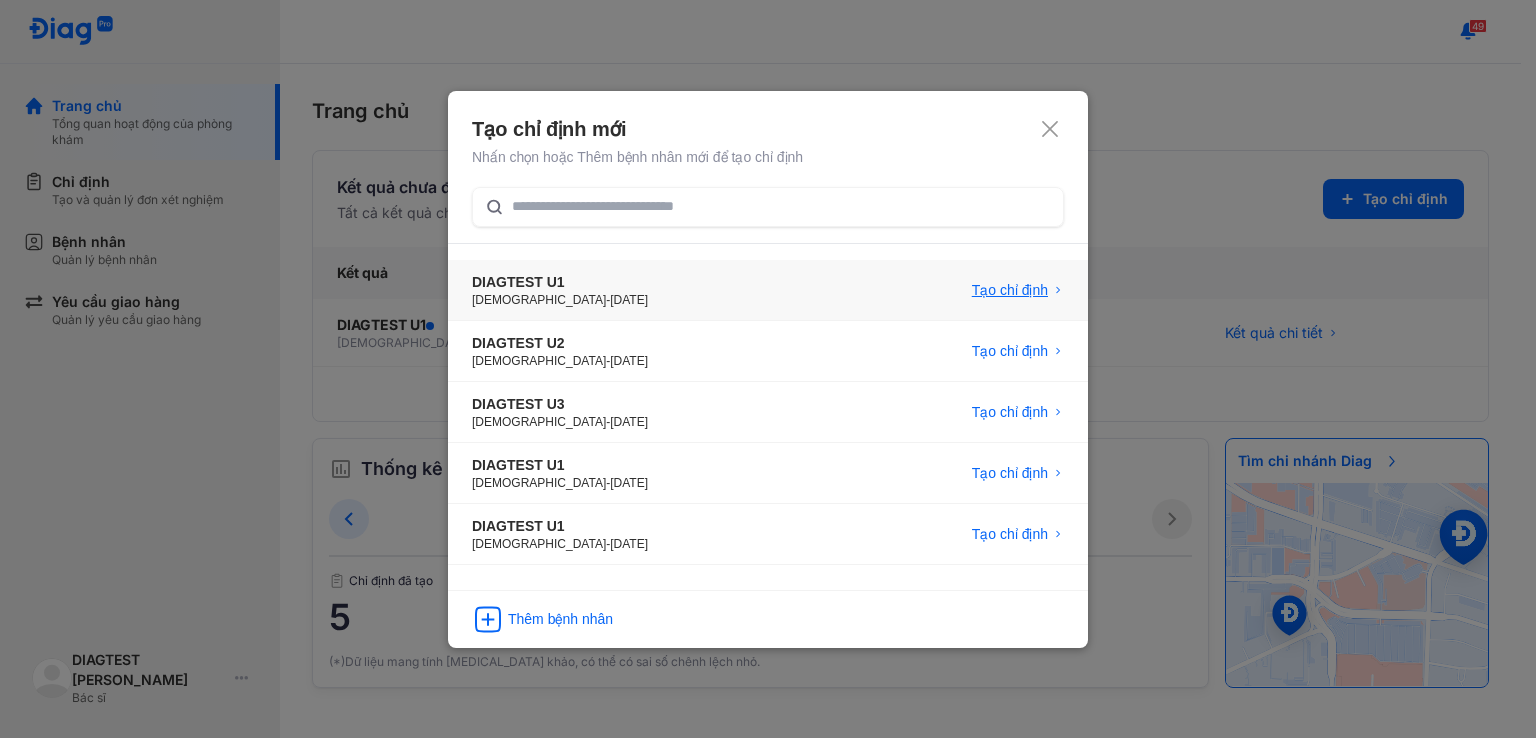 click on "Tạo chỉ định" at bounding box center (1010, 290) 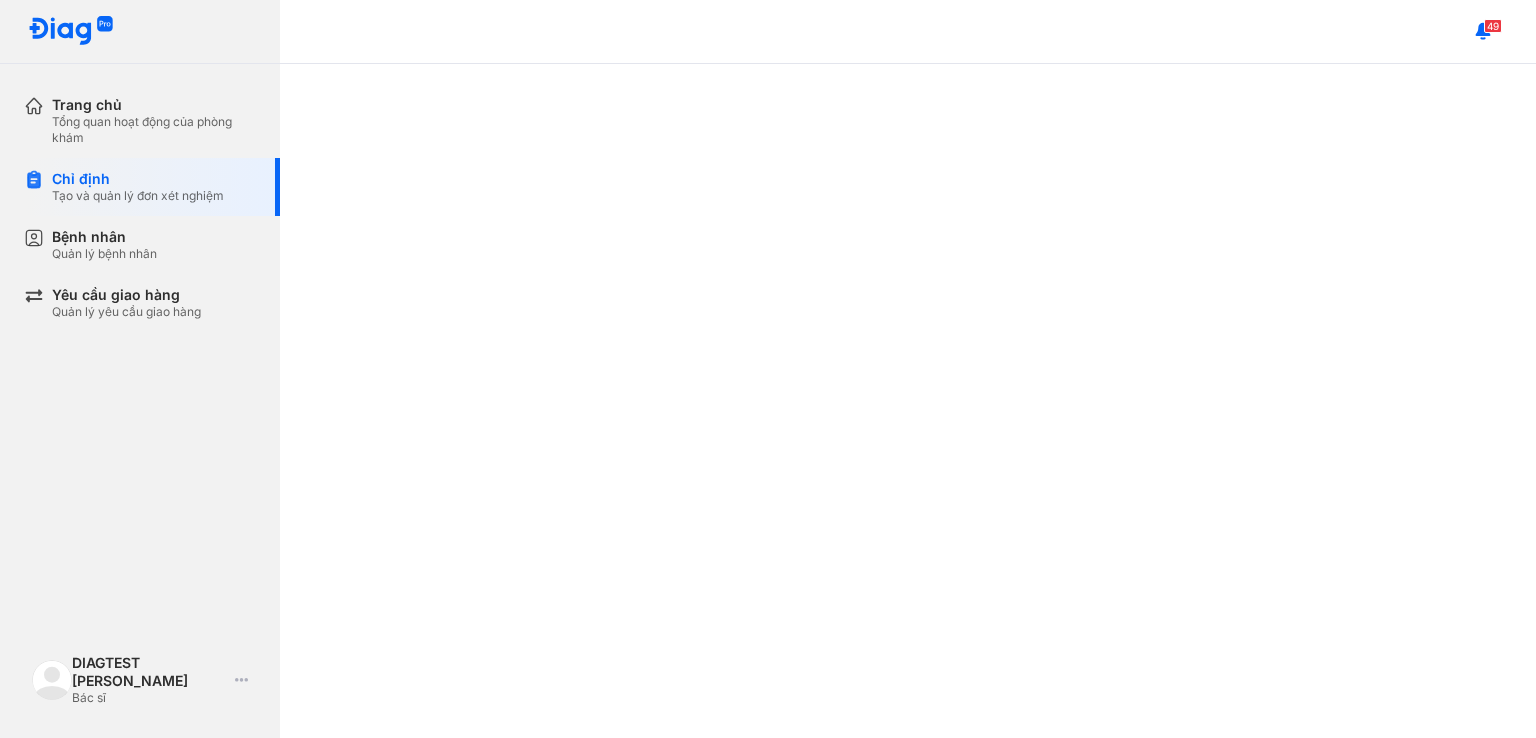 scroll, scrollTop: 0, scrollLeft: 0, axis: both 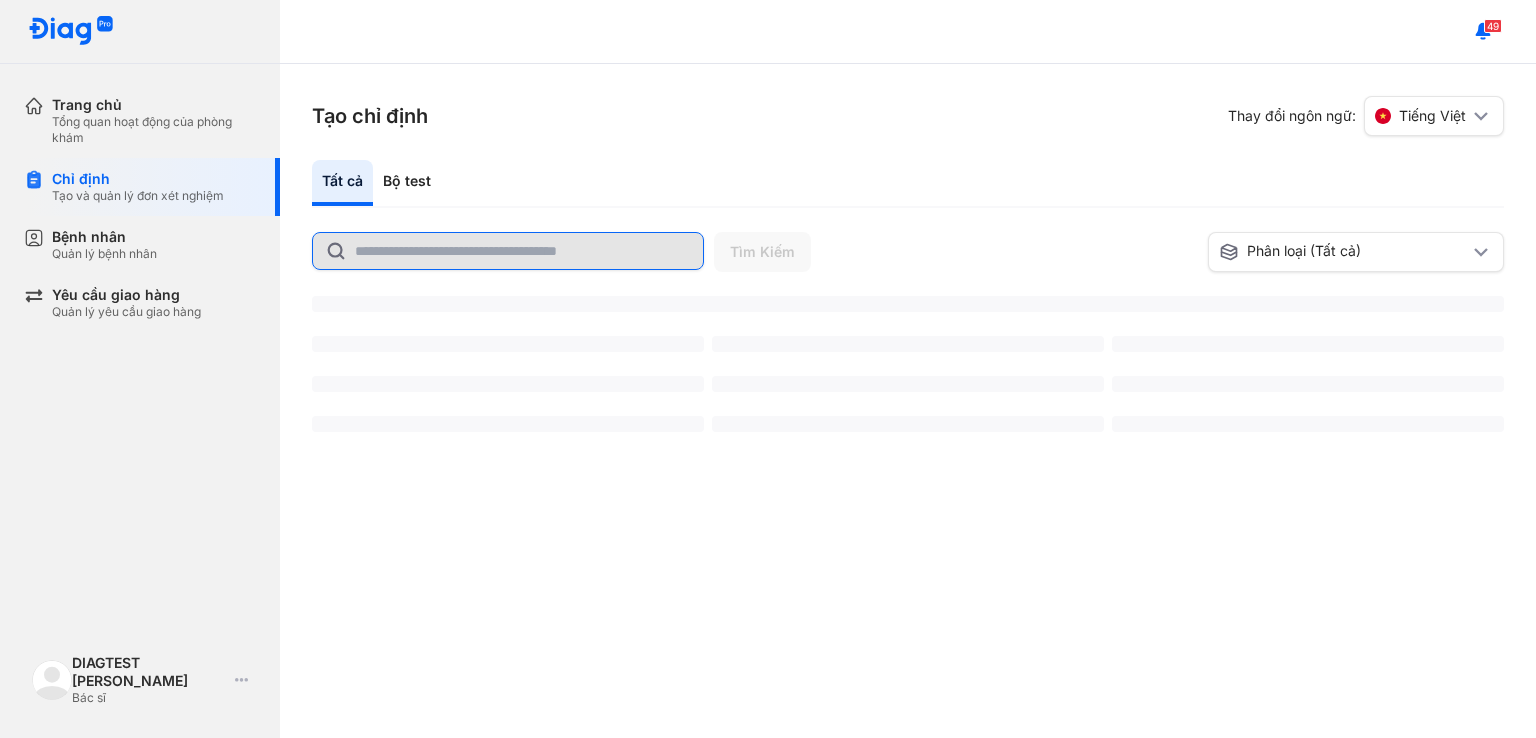 click 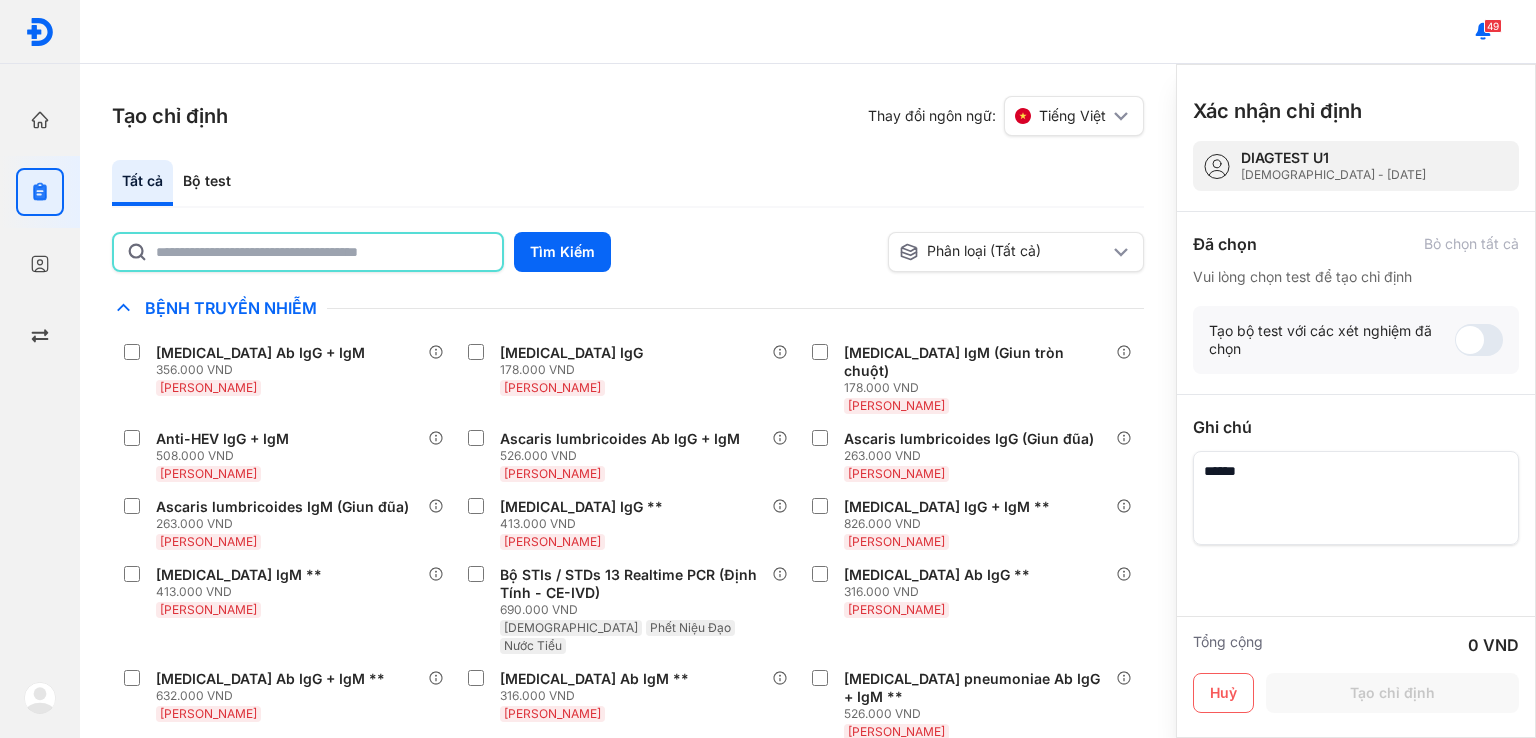 click on "Tìm Kiếm  Phân loại (Tất cả) Lưu làm chế độ xem mặc định Chỉ định nhiều nhất Bệnh Truyền Nhiễm [MEDICAL_DATA] Ab IgG + IgM 356.000 VND Huyết Thanh [MEDICAL_DATA] IgG 178.000 VND Huyết Thanh [MEDICAL_DATA] IgM (Giun tròn chuột) 178.000 VND Huyết Thanh Anti-HEV IgG + IgM 508.000 VND Huyết Thanh Ascaris lumbricoides Ab IgG + IgM 526.000 VND Huyết Thanh Ascaris lumbricoides IgG (Giun đũa) 263.000 VND Huyết Thanh Ascaris lumbricoides IgM (Giun đũa) 263.000 VND Huyết Thanh [MEDICAL_DATA] IgG ** 413.000 VND Huyết Thanh [MEDICAL_DATA] IgG + IgM ** 826.000 VND Huyết Thanh [MEDICAL_DATA] IgM ** 413.000 VND Huyết Thanh Bộ STIs / STDs 13 Realtime PCR (Định Tính - CE-IVD) 690.000 VND Phết Âm Đạo Phết Niệu Đạo Nước Tiểu [MEDICAL_DATA] Ab IgG ** 316.000 VND Huyết Thanh [MEDICAL_DATA] Ab IgG + IgM ** 632.000 VND Huyết Thanh [MEDICAL_DATA] Ab IgM ** 316.000 VND Huyết Thanh 526.000 VND" 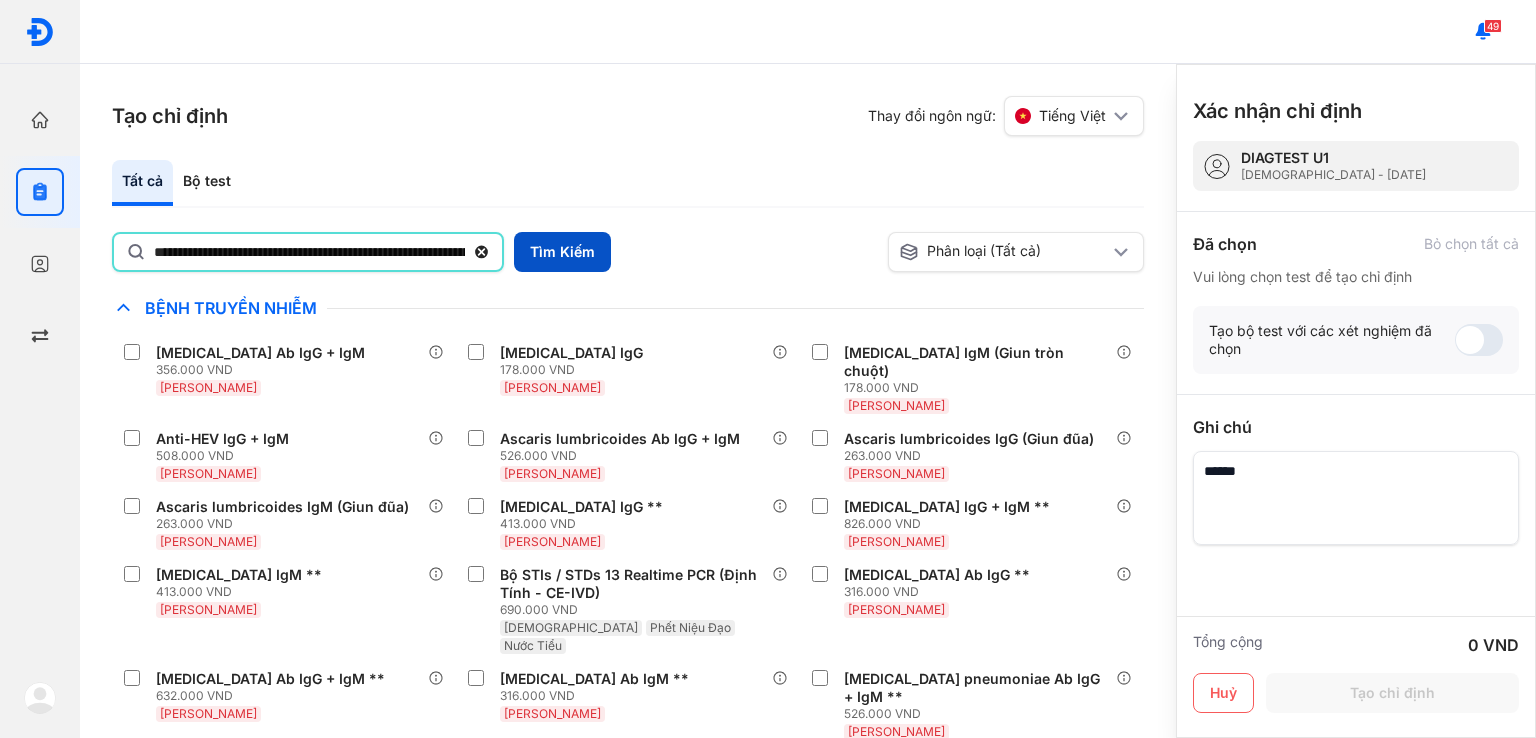 scroll, scrollTop: 0, scrollLeft: 225, axis: horizontal 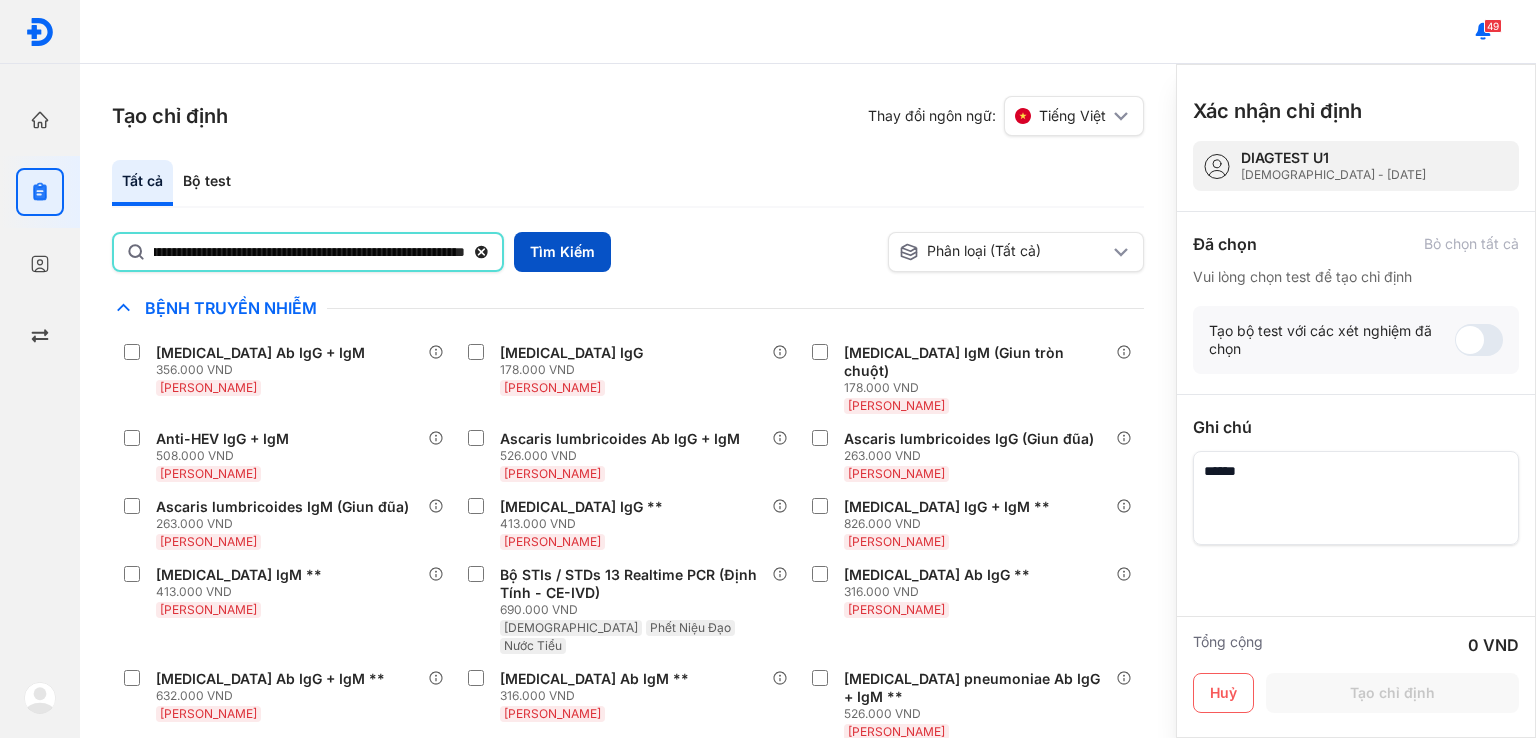 type on "**********" 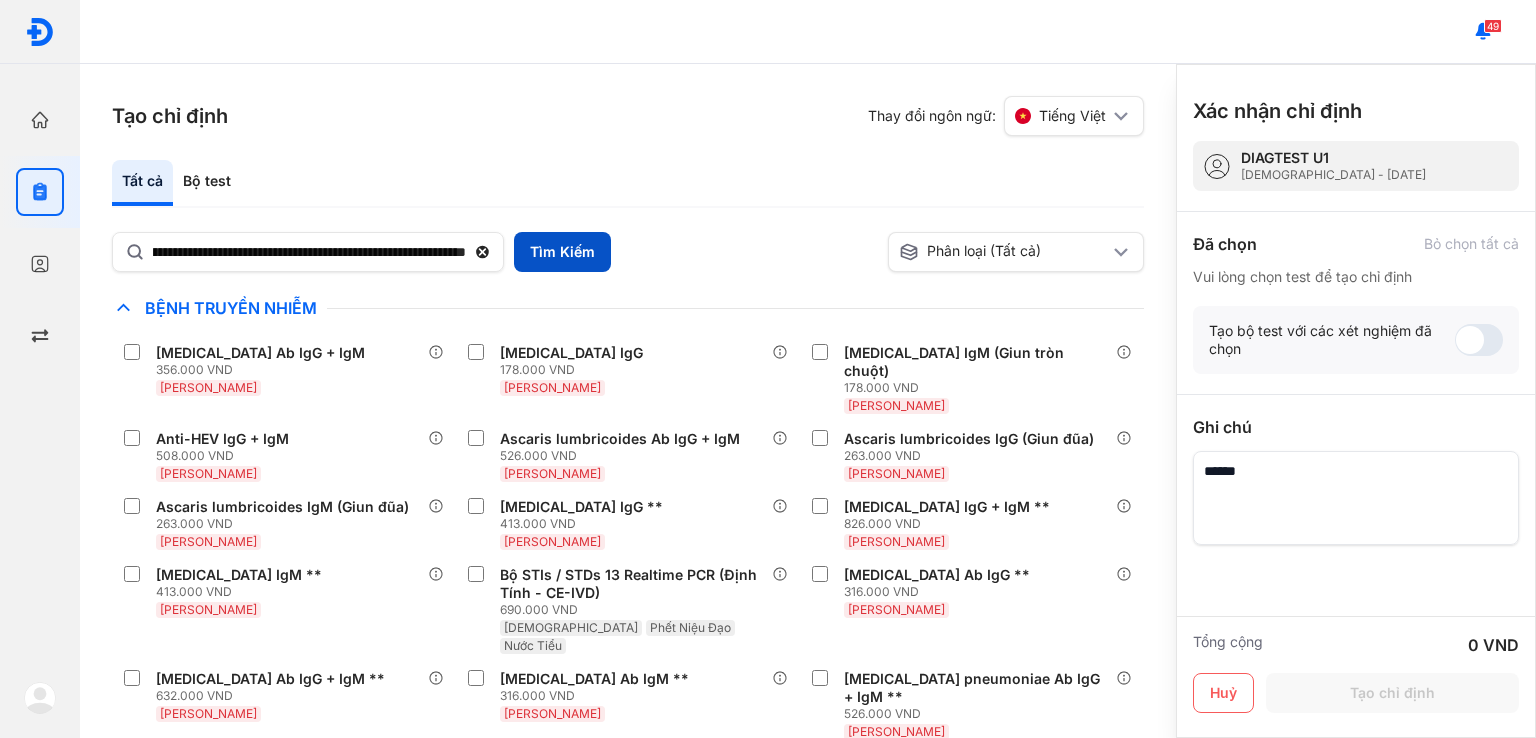 click on "Tìm Kiếm" at bounding box center [562, 252] 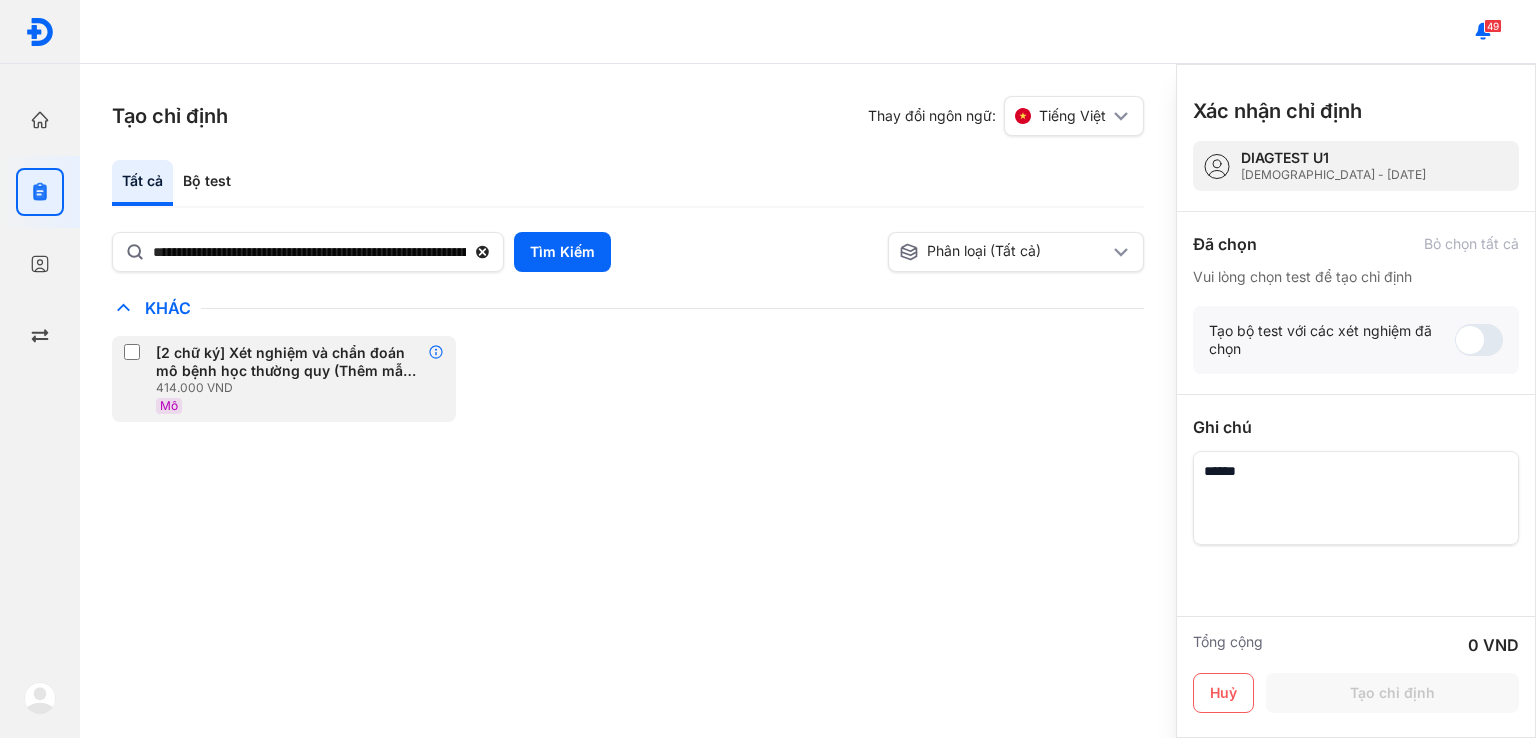 click 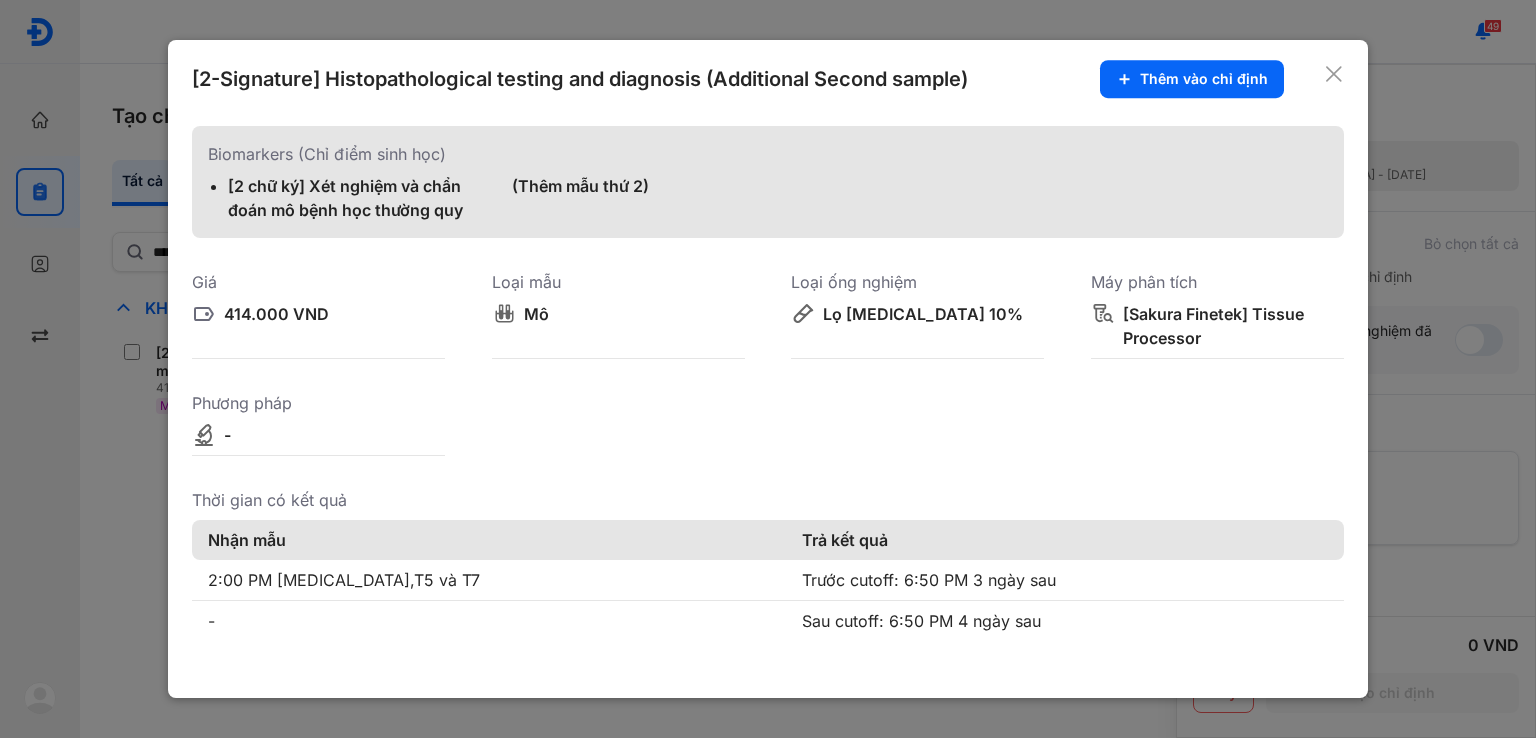 click 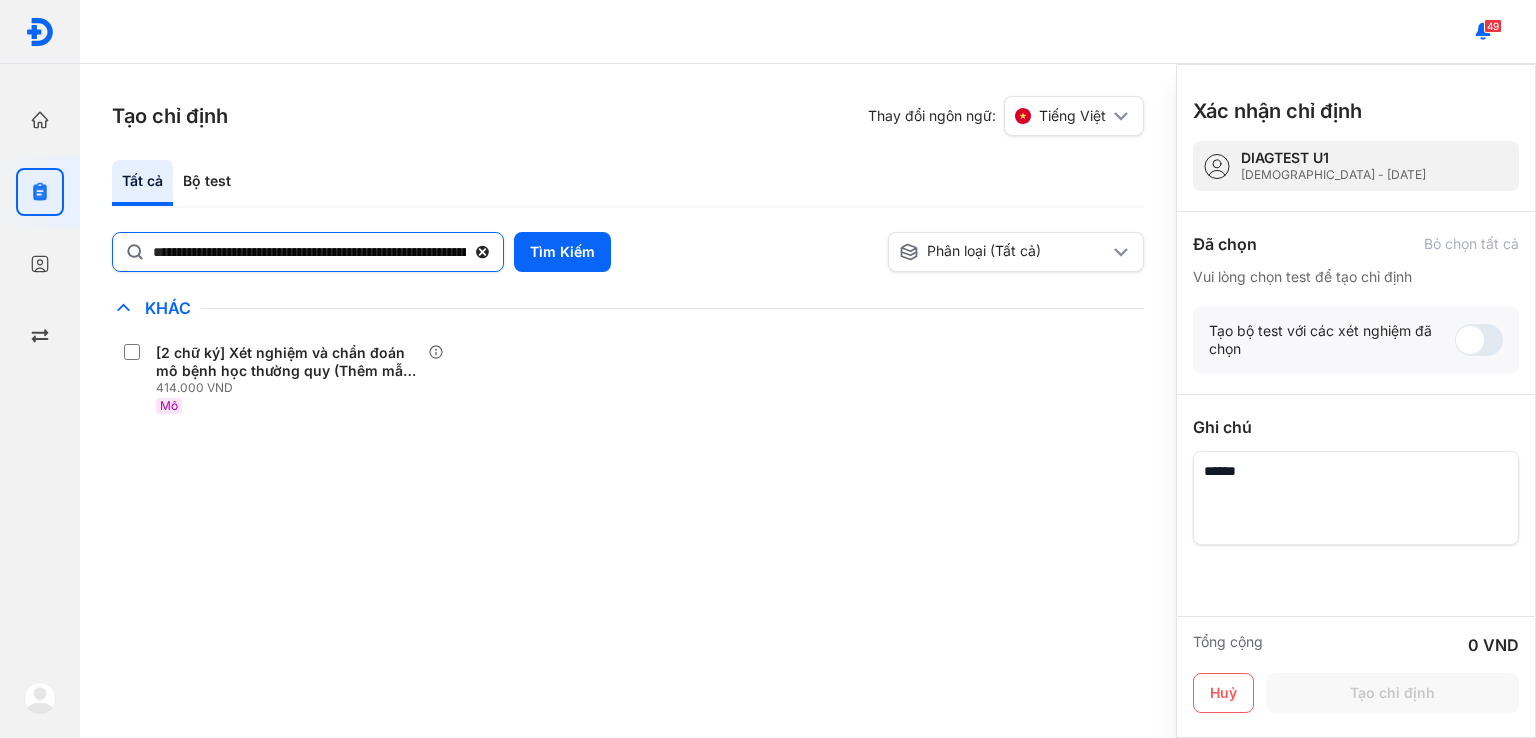 drag, startPoint x: 487, startPoint y: 246, endPoint x: 255, endPoint y: 257, distance: 232.26064 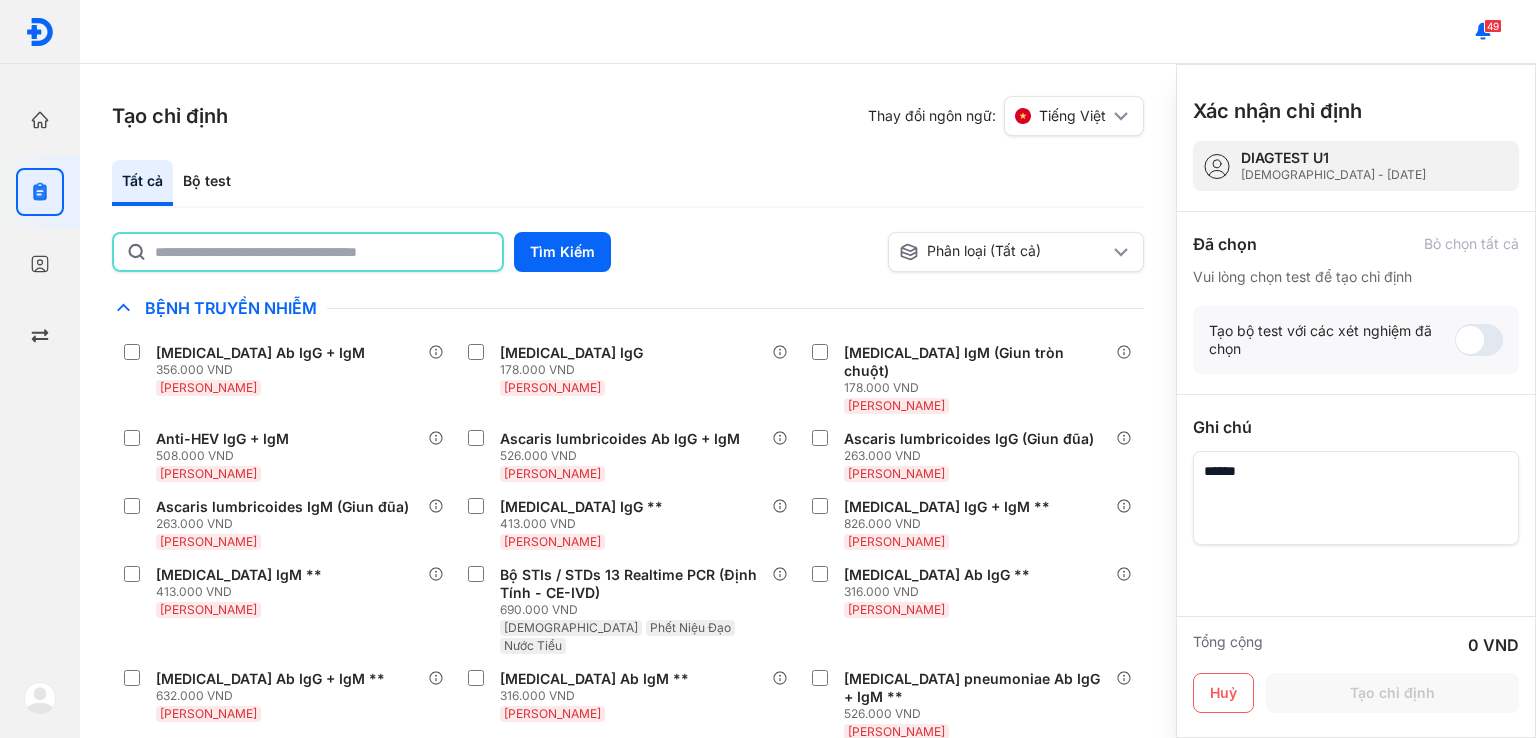 click 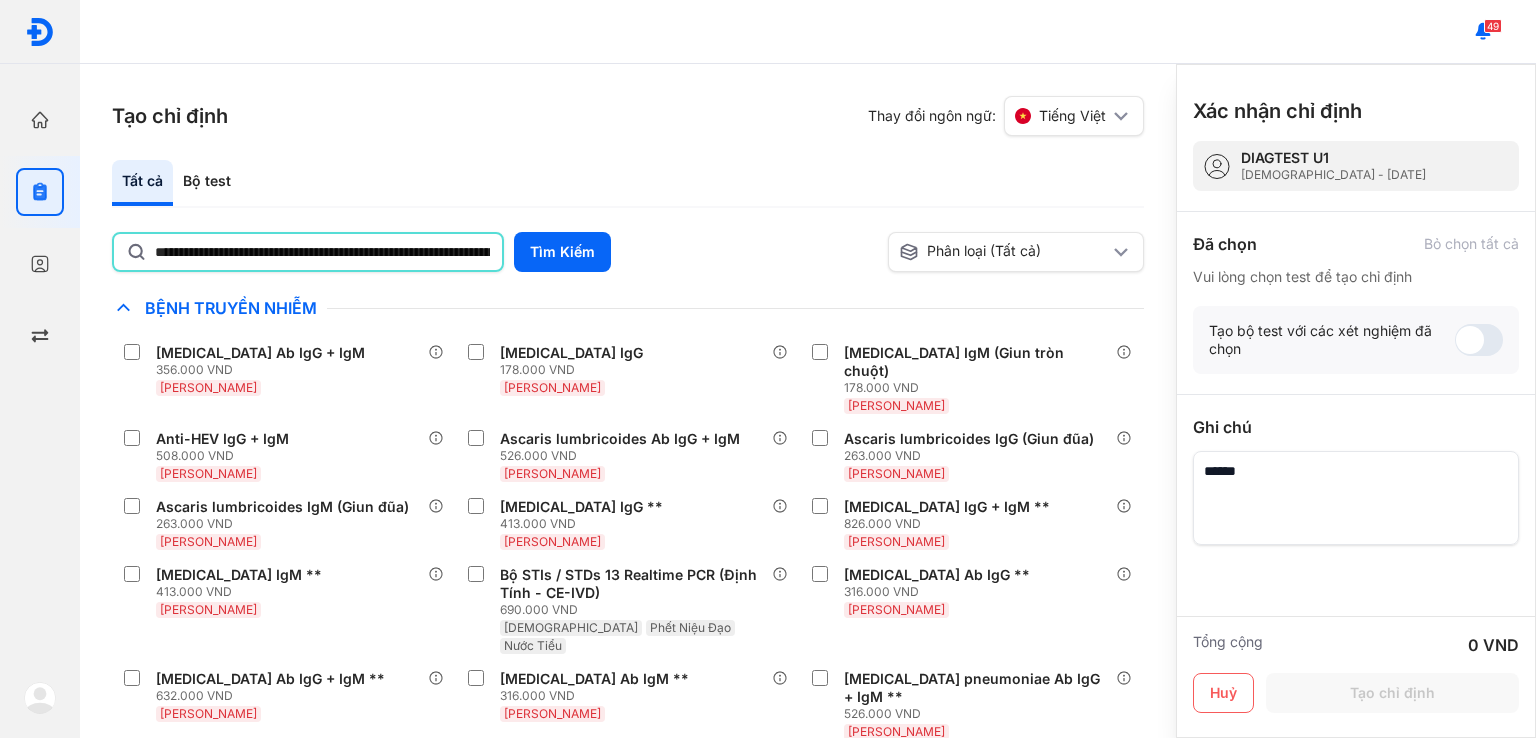 scroll, scrollTop: 0, scrollLeft: 195, axis: horizontal 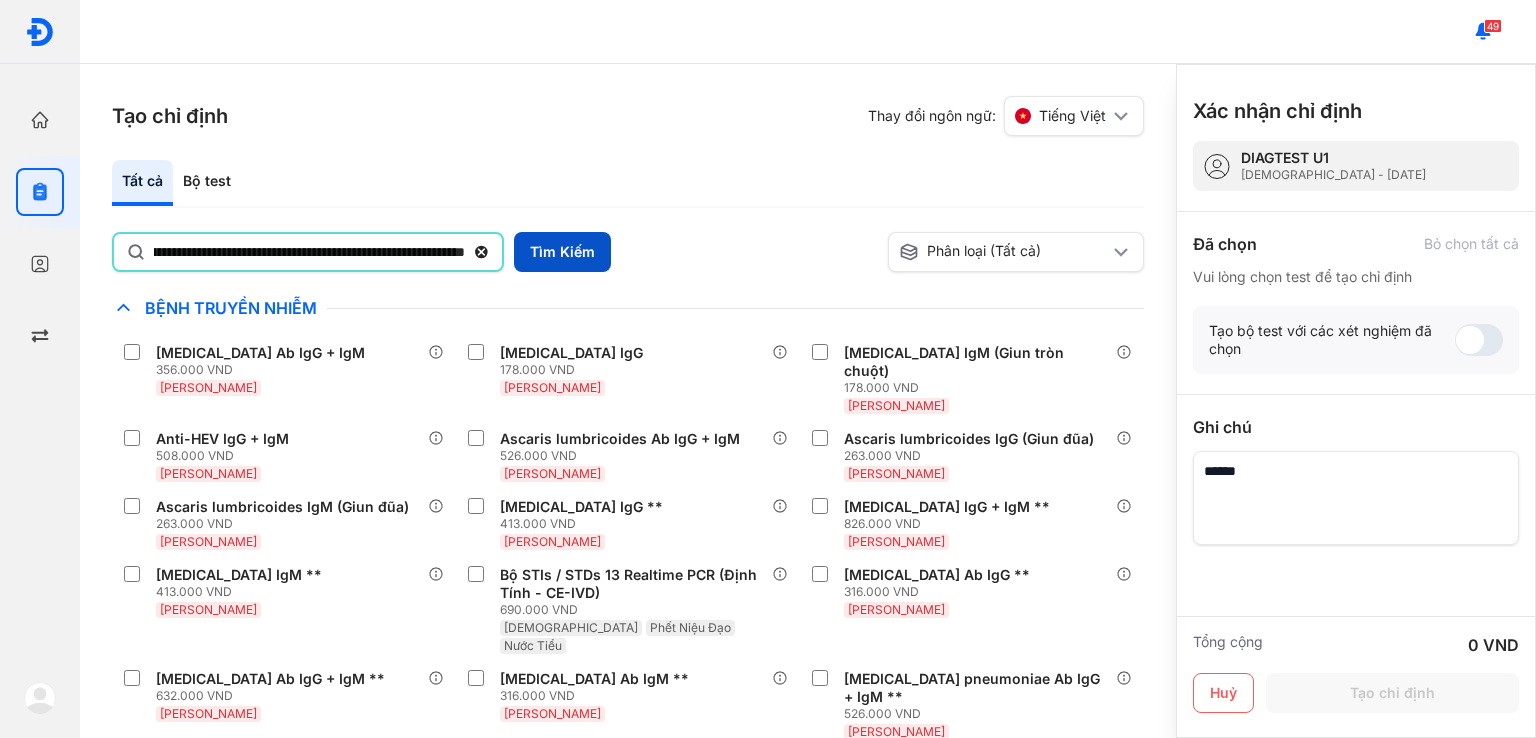 type on "**********" 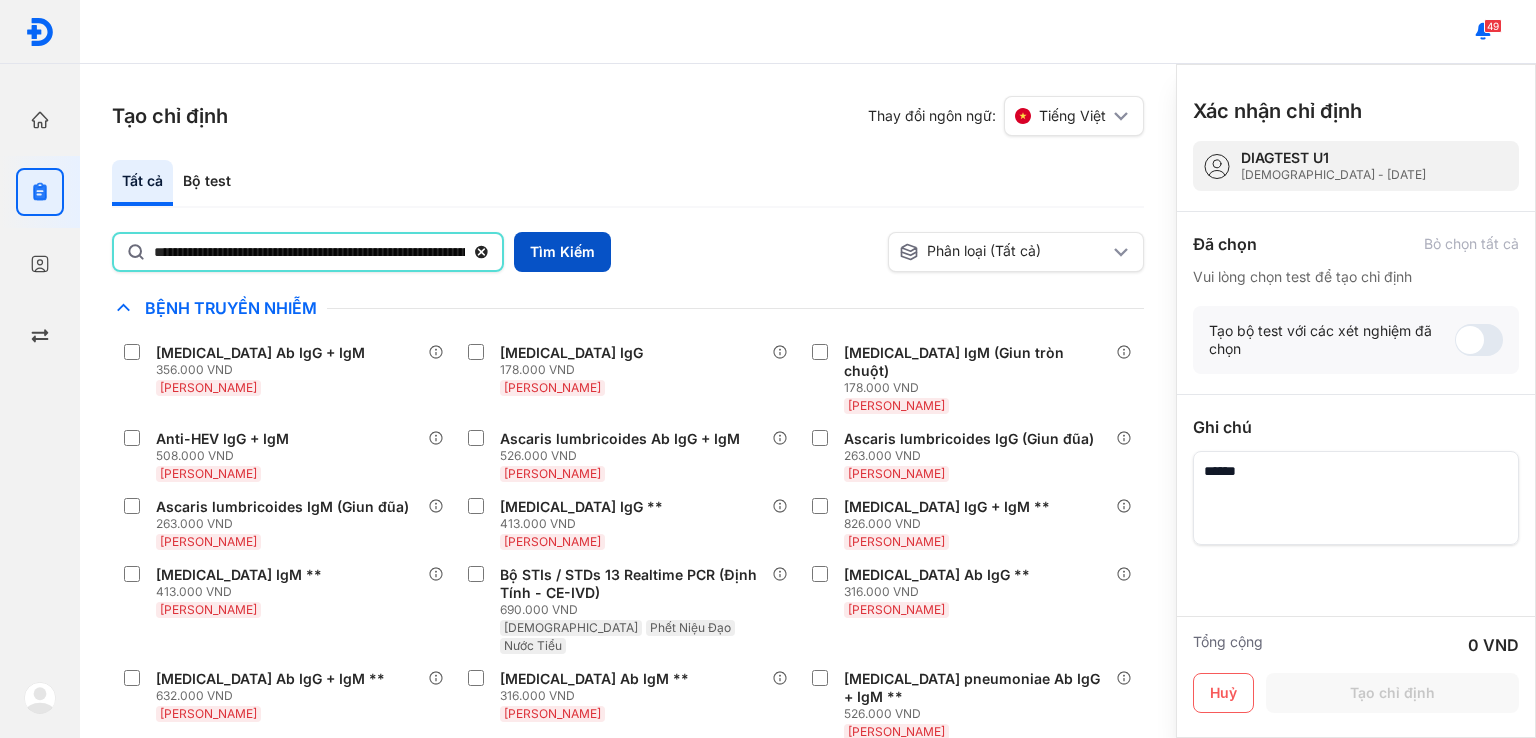 click on "Tìm Kiếm" at bounding box center (562, 252) 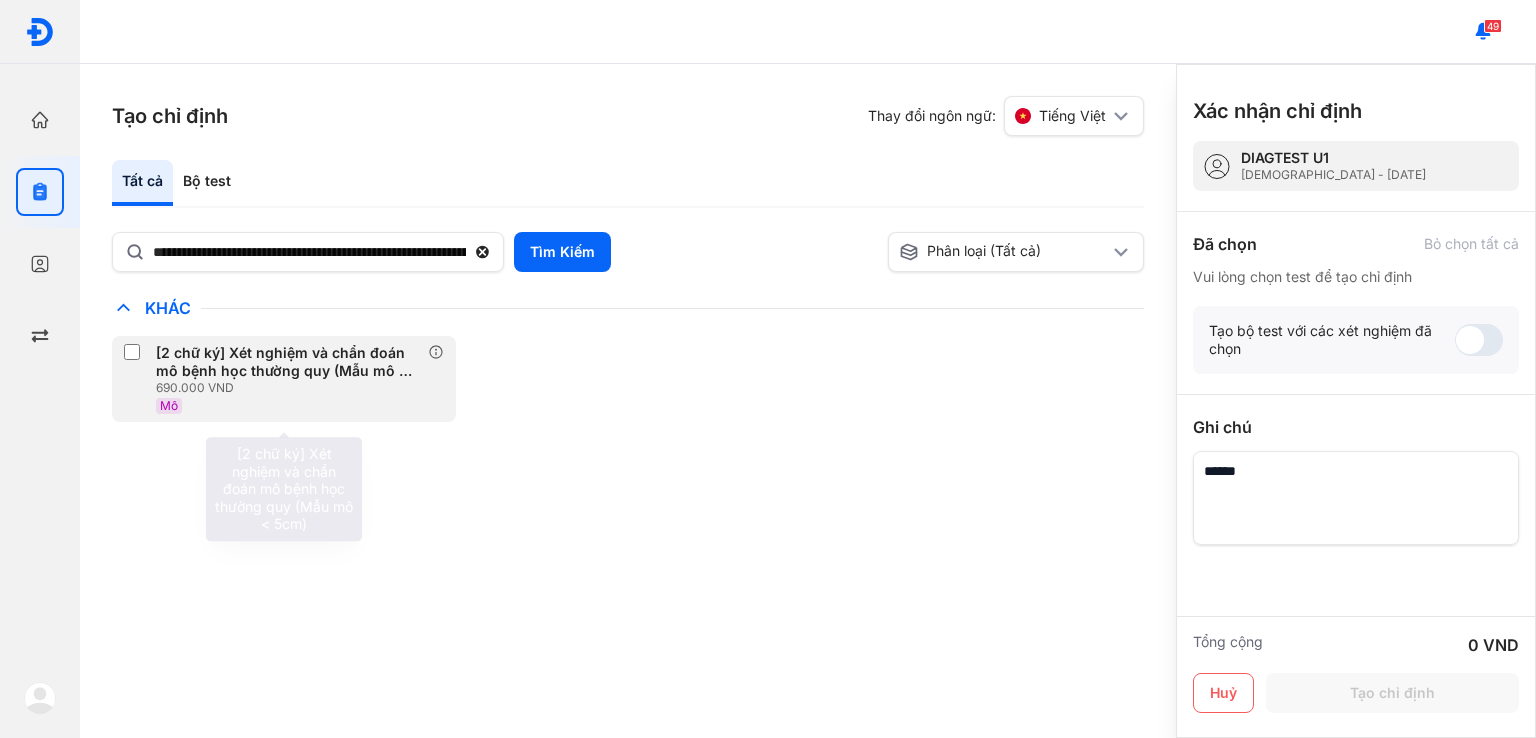click on "[2 chữ ký] Xét nghiệm và chẩn đoán mô bệnh học thường quy (Mẫu mô < 5cm) 690.000 VND Mô" 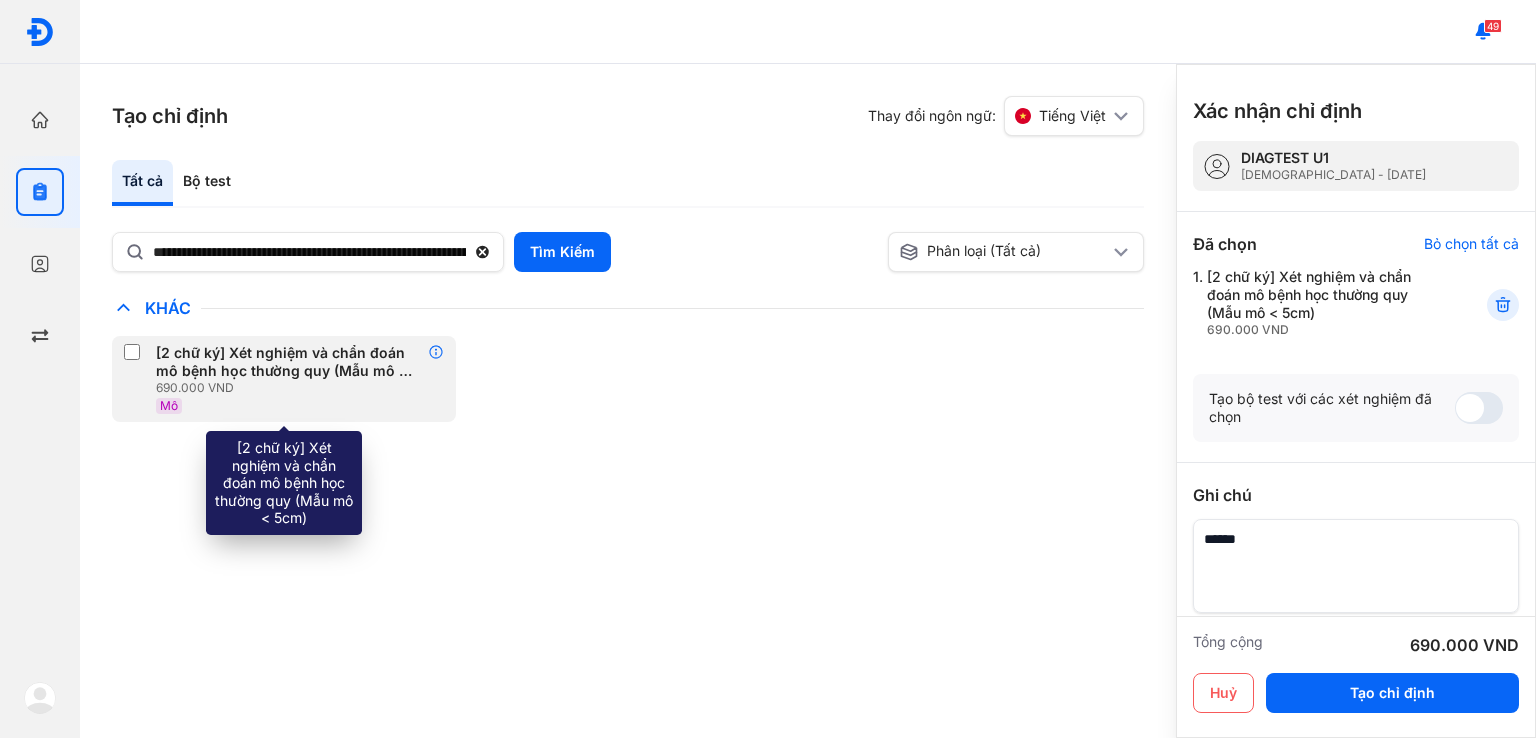 click 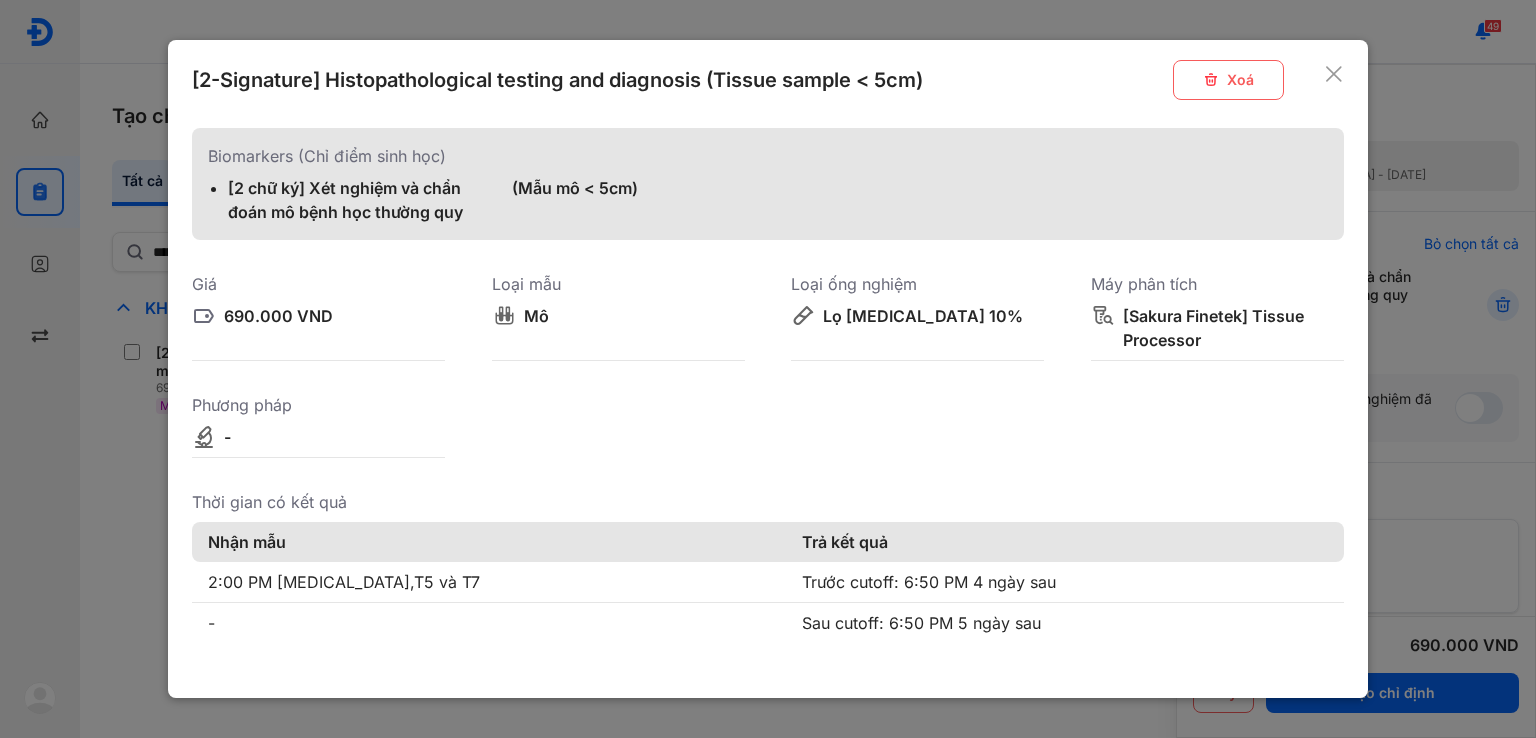 click 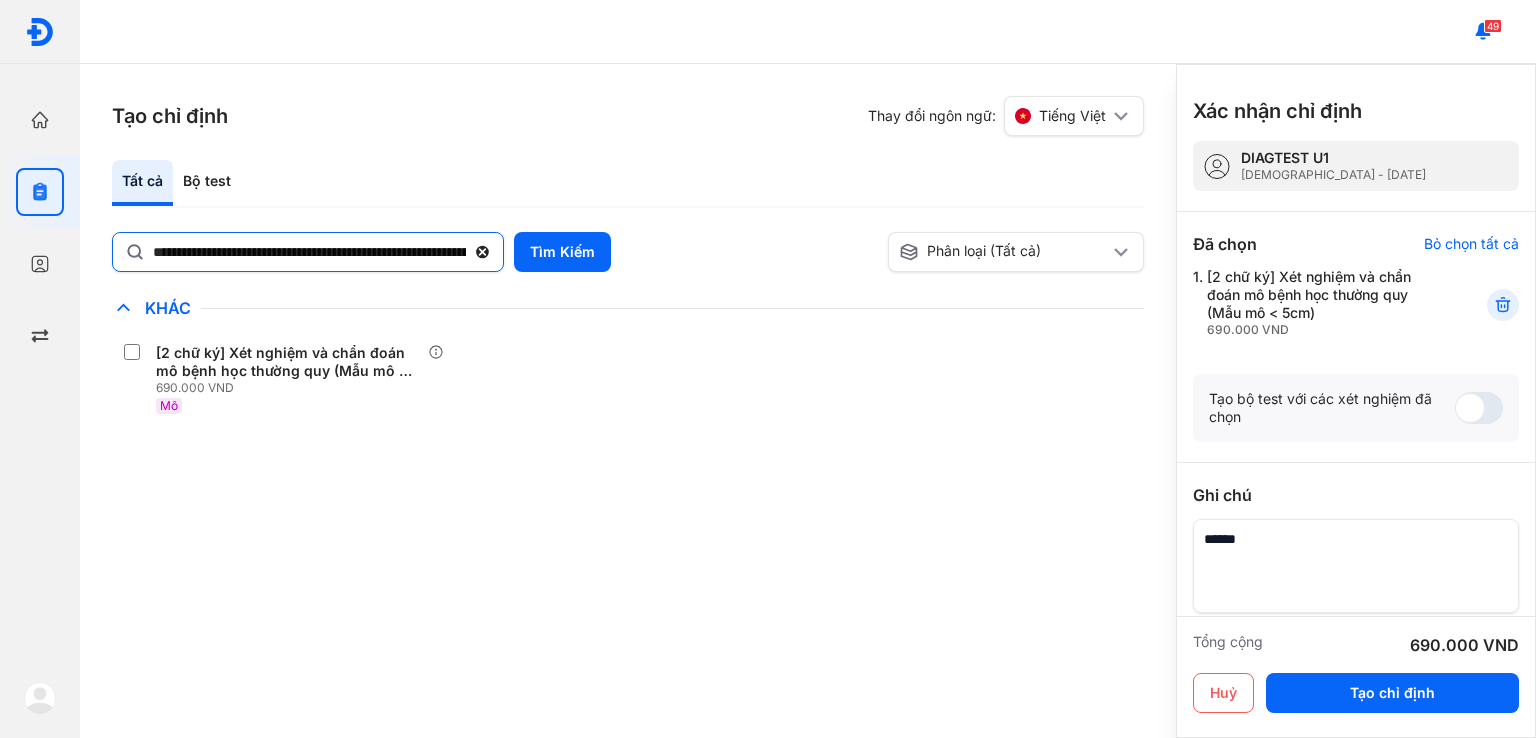 click 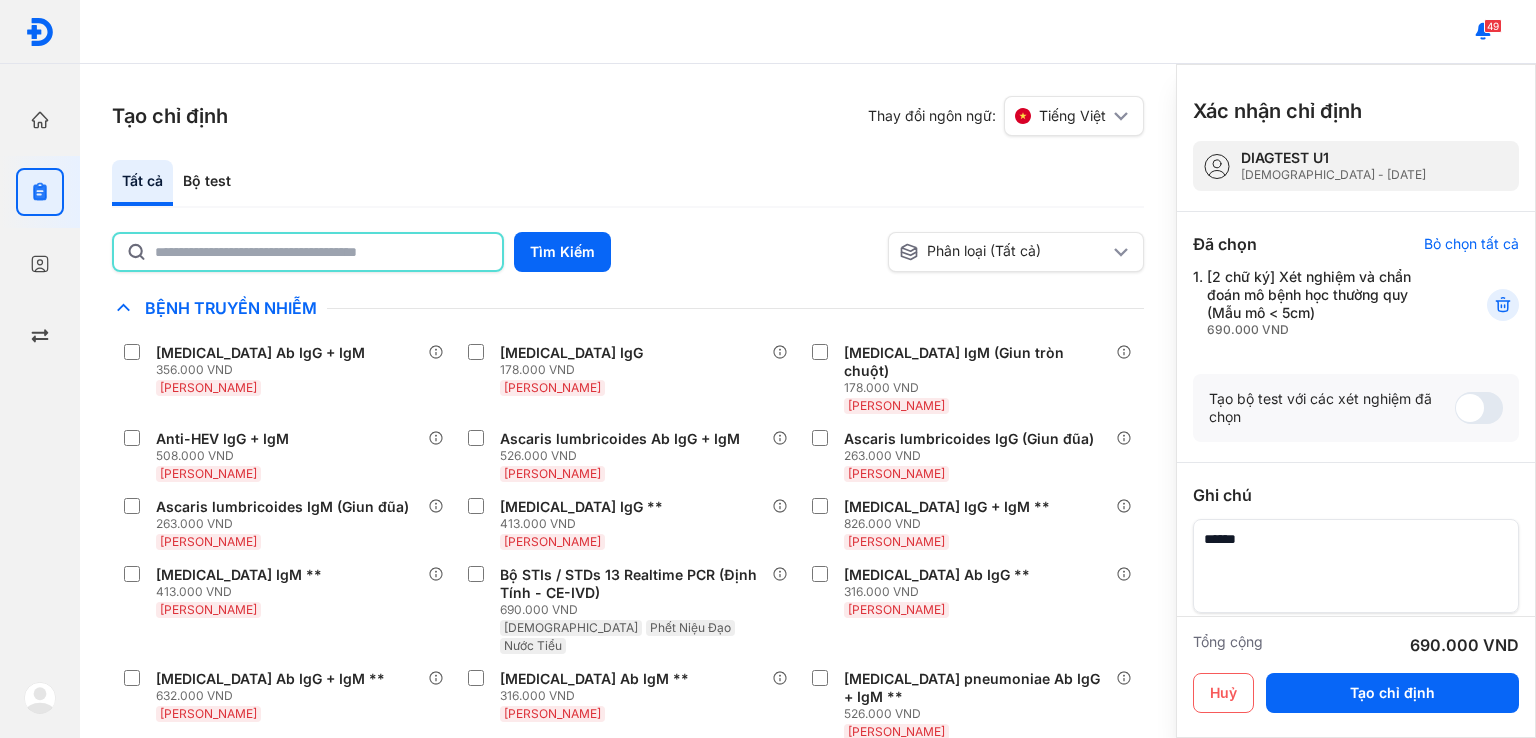 click 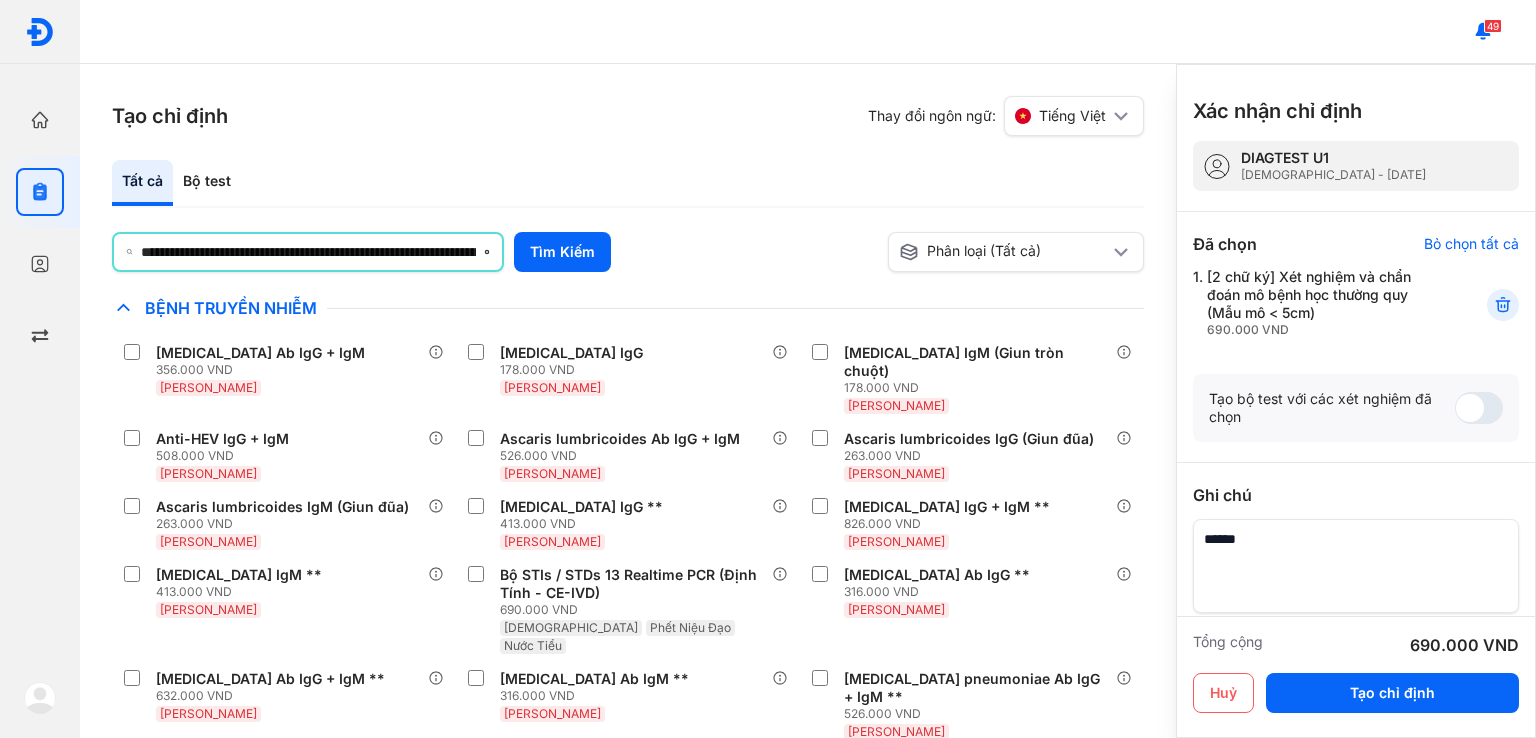 scroll, scrollTop: 0, scrollLeft: 209, axis: horizontal 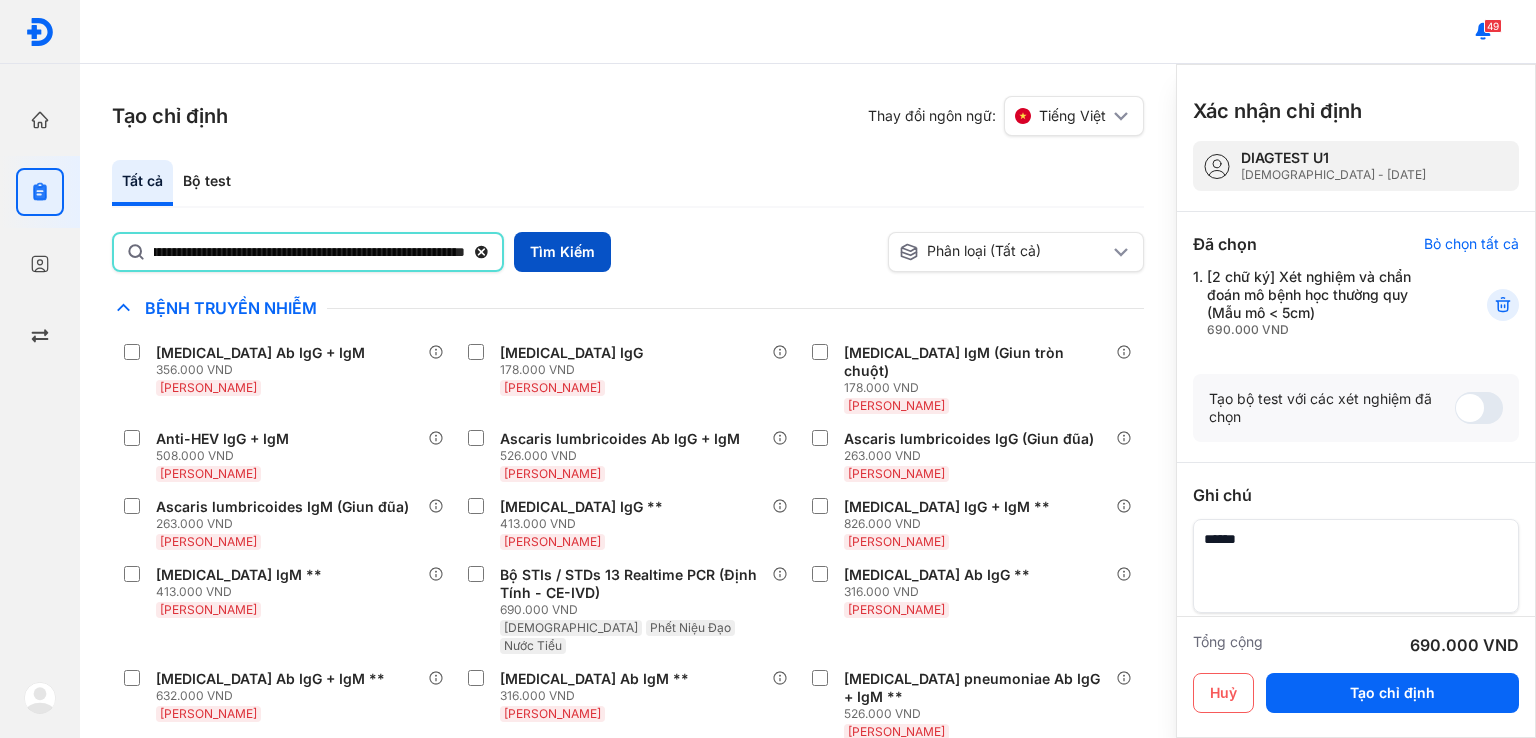 type on "**********" 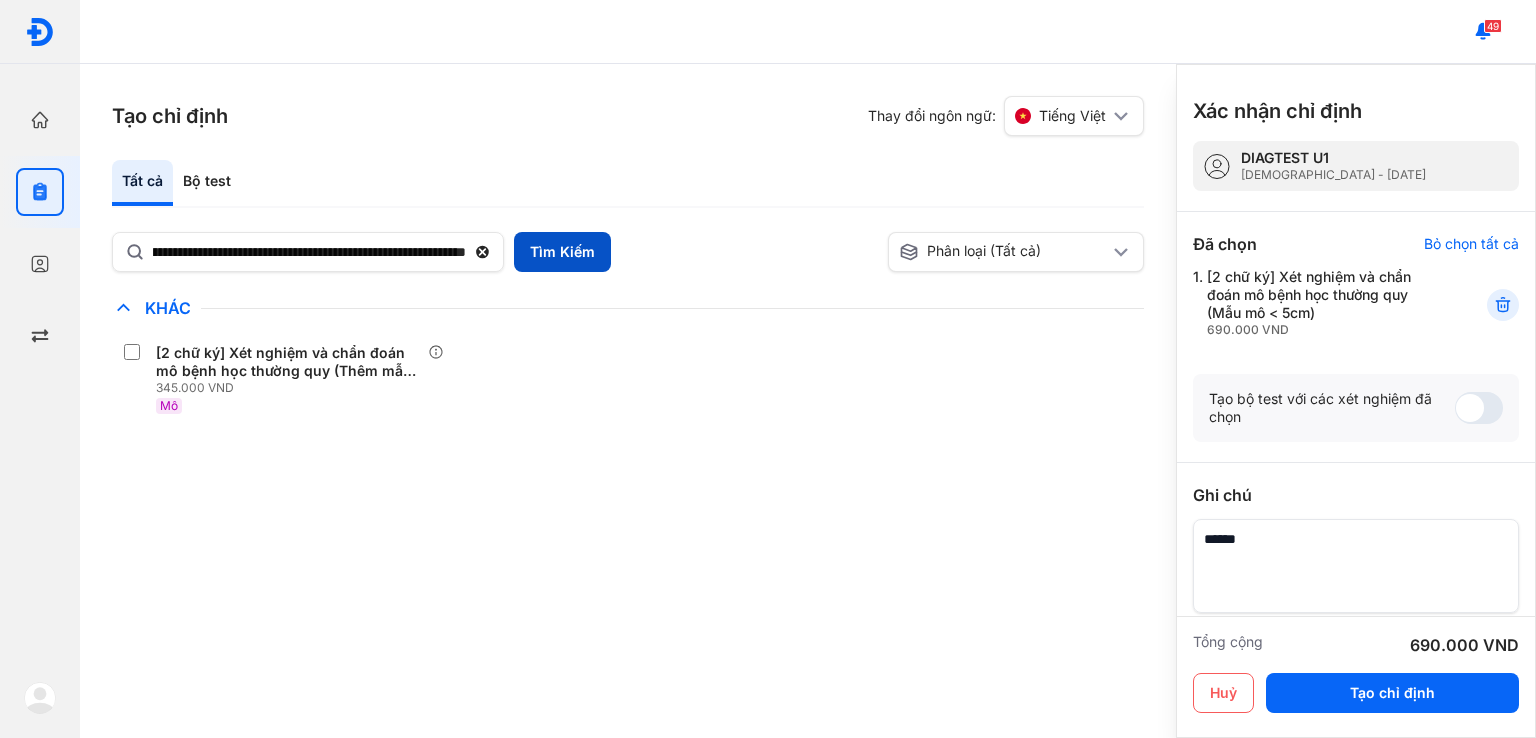 scroll, scrollTop: 0, scrollLeft: 0, axis: both 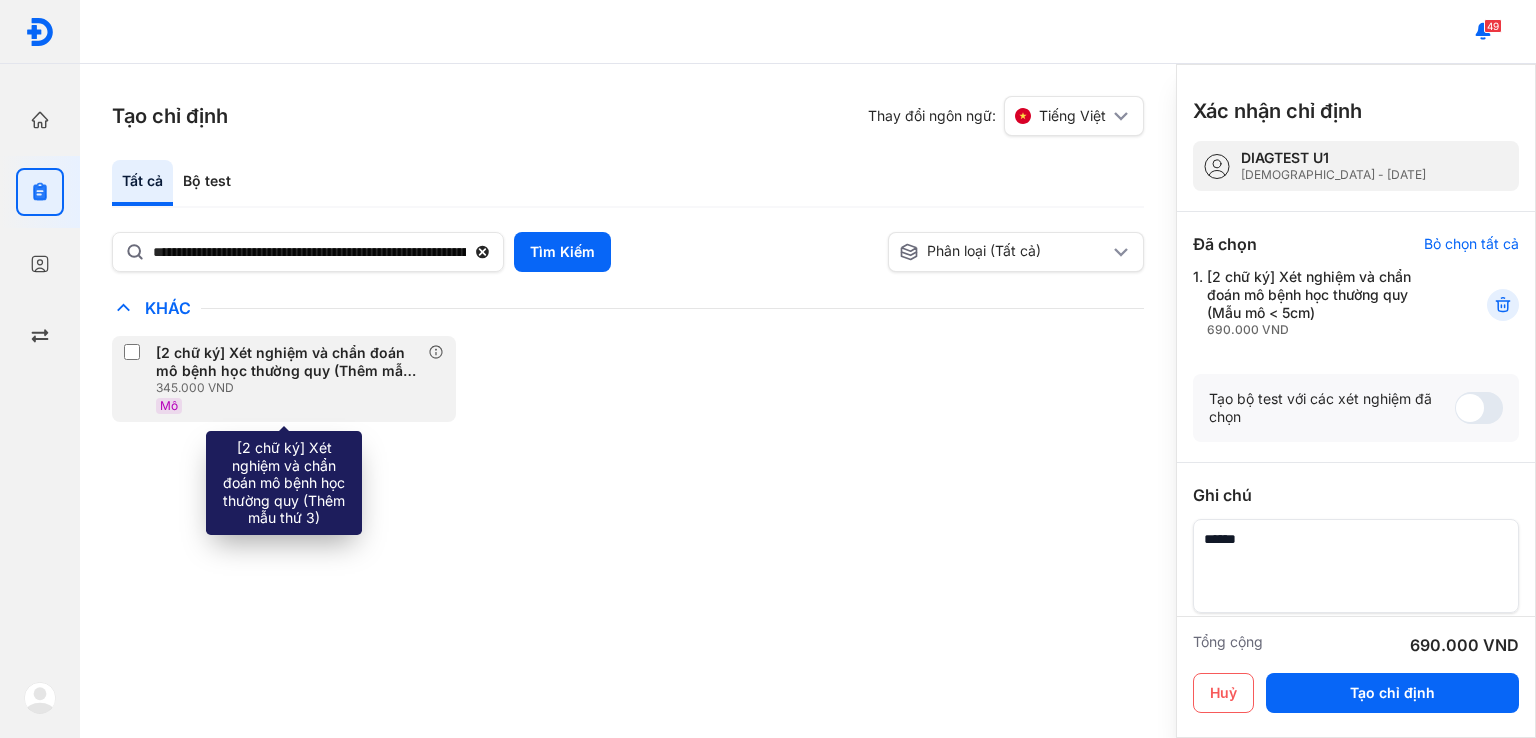 click on "[2 chữ ký] Xét nghiệm và chẩn đoán mô bệnh học thường quy (Thêm mẫu thứ 3) 345.000 VND Mô" 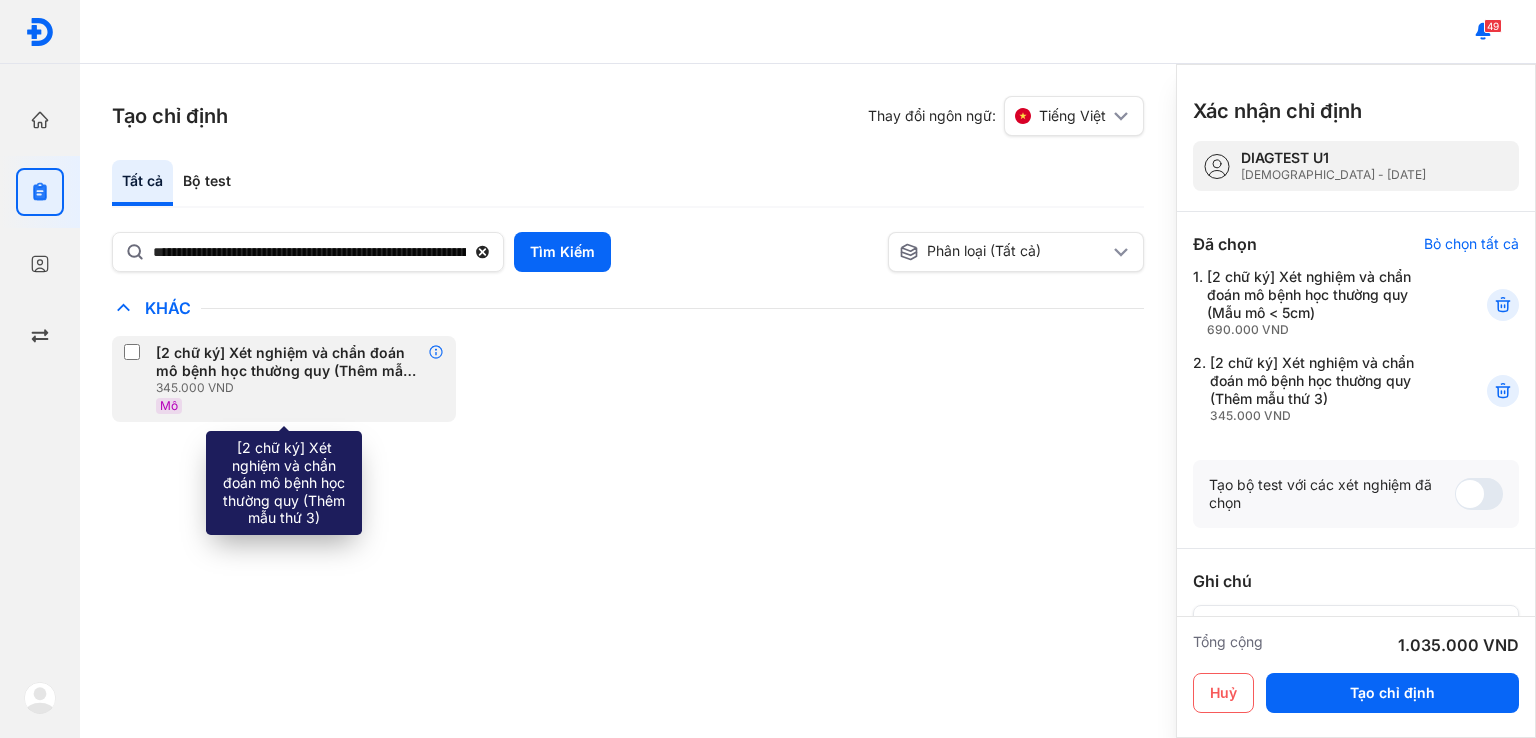 click 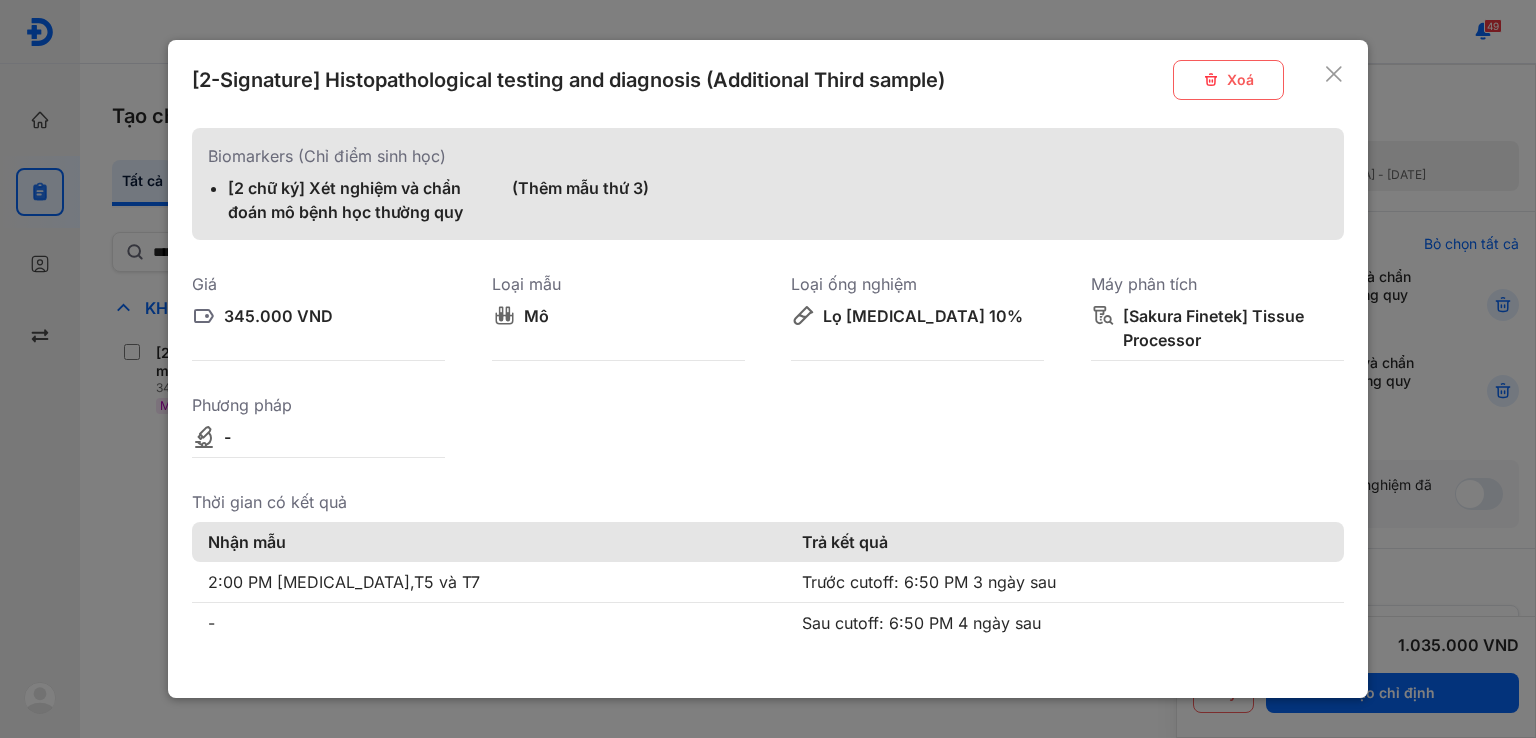 click 